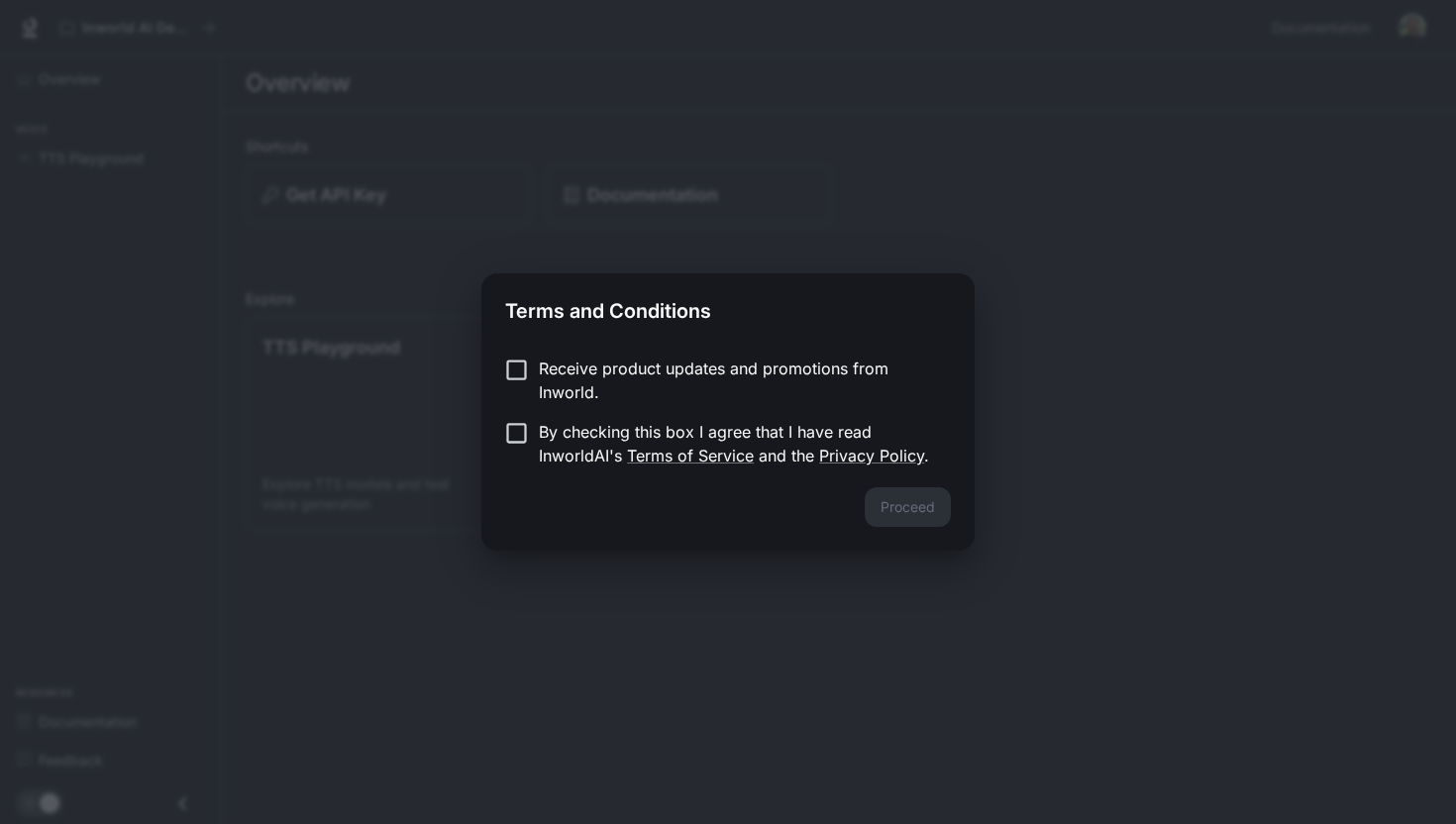 scroll, scrollTop: 0, scrollLeft: 0, axis: both 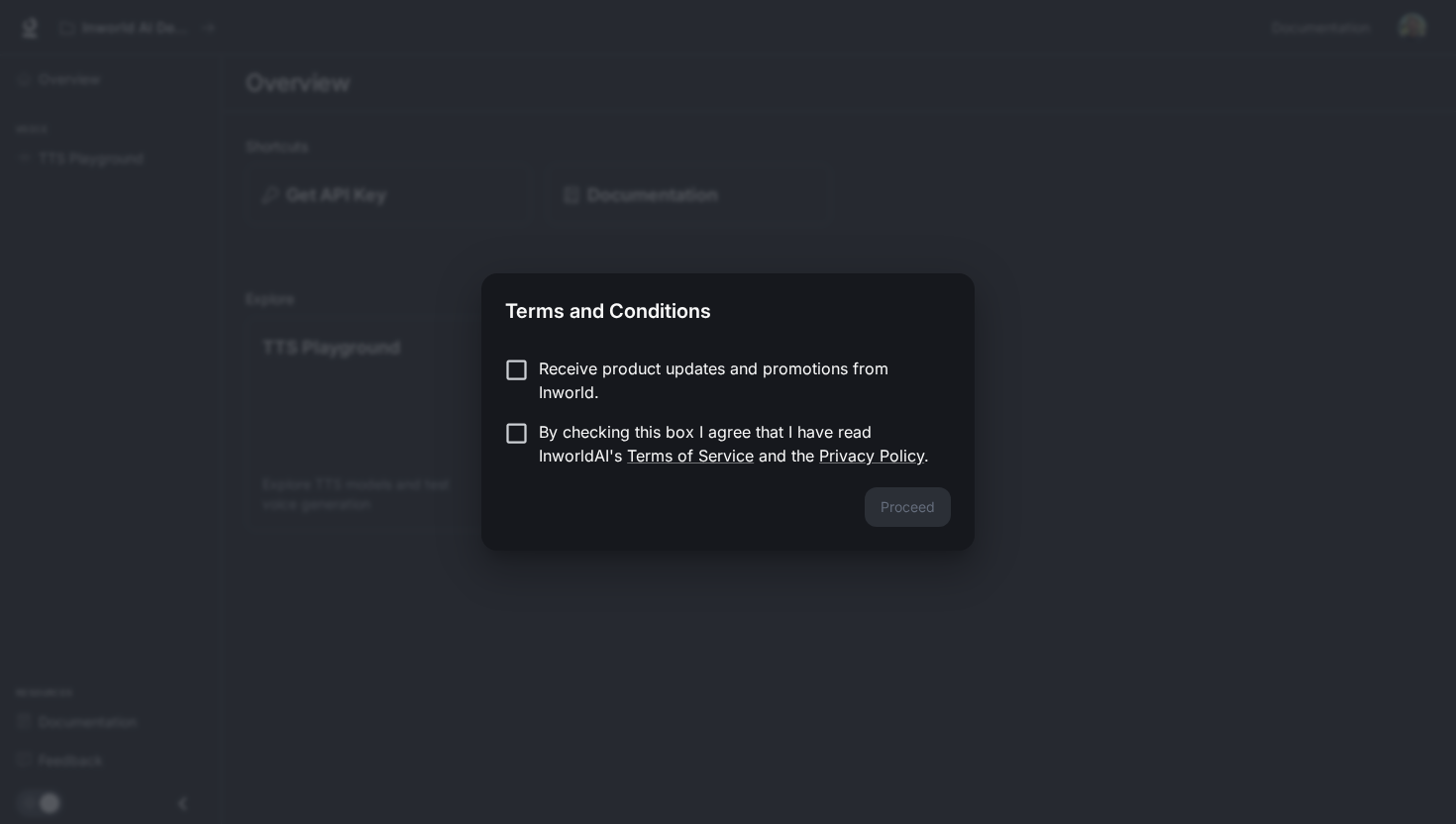click on "Proceed" at bounding box center (728, 519) 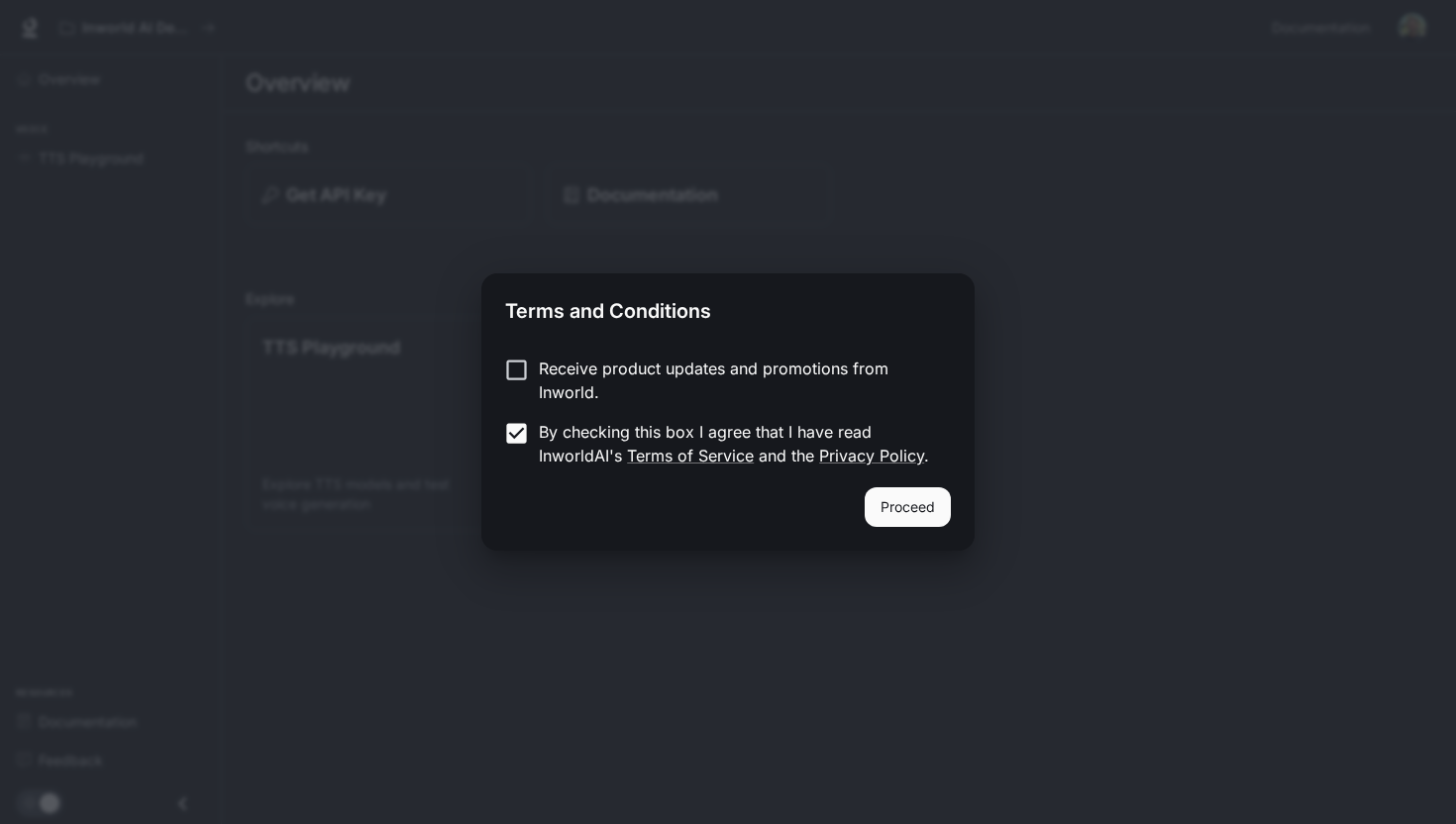 click on "Proceed" at bounding box center (907, 507) 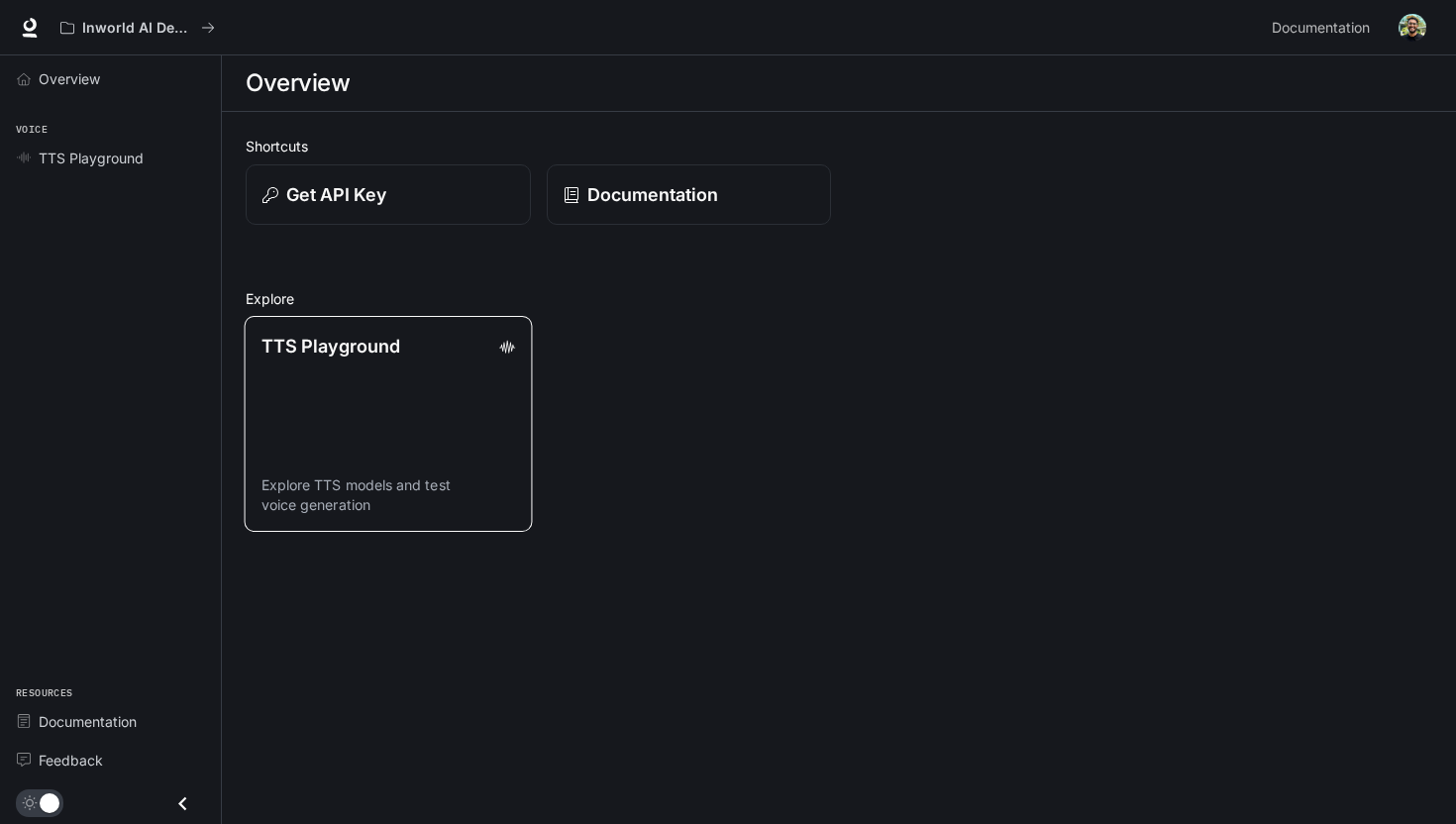 click on "TTS Playground Explore TTS models and test voice generation" at bounding box center (388, 424) 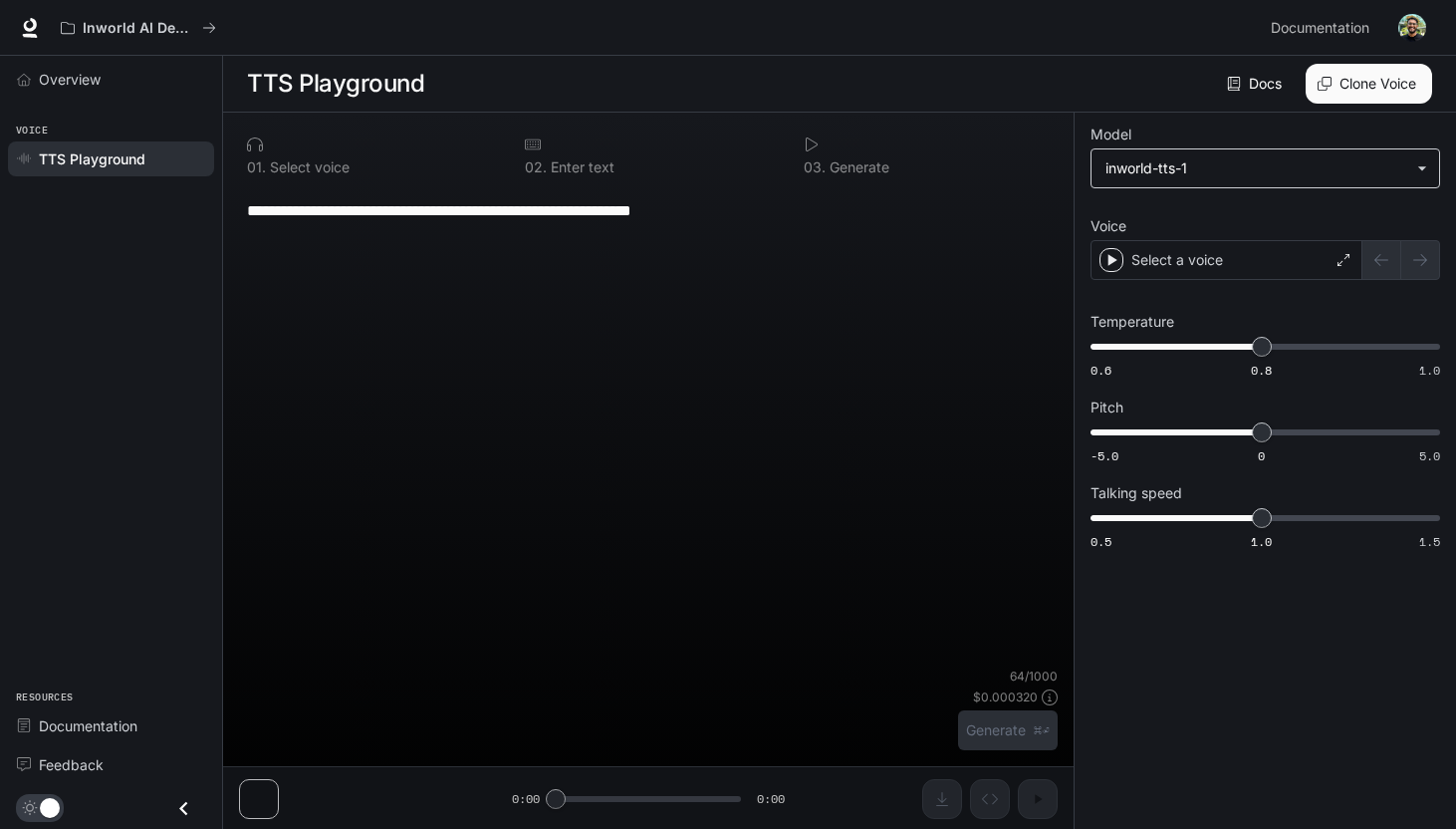 click on "**********" at bounding box center (728, 414) 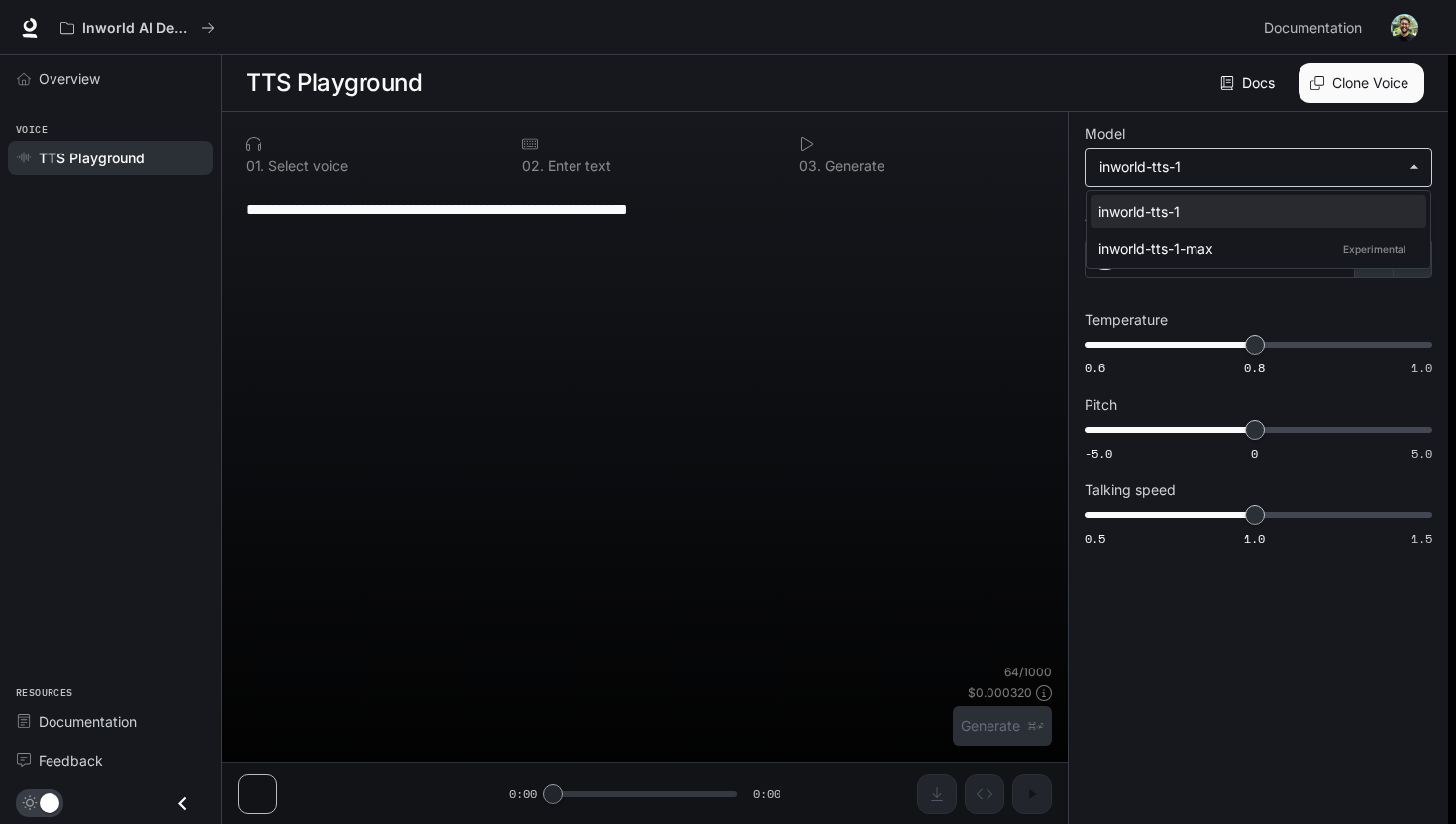 click at bounding box center (728, 412) 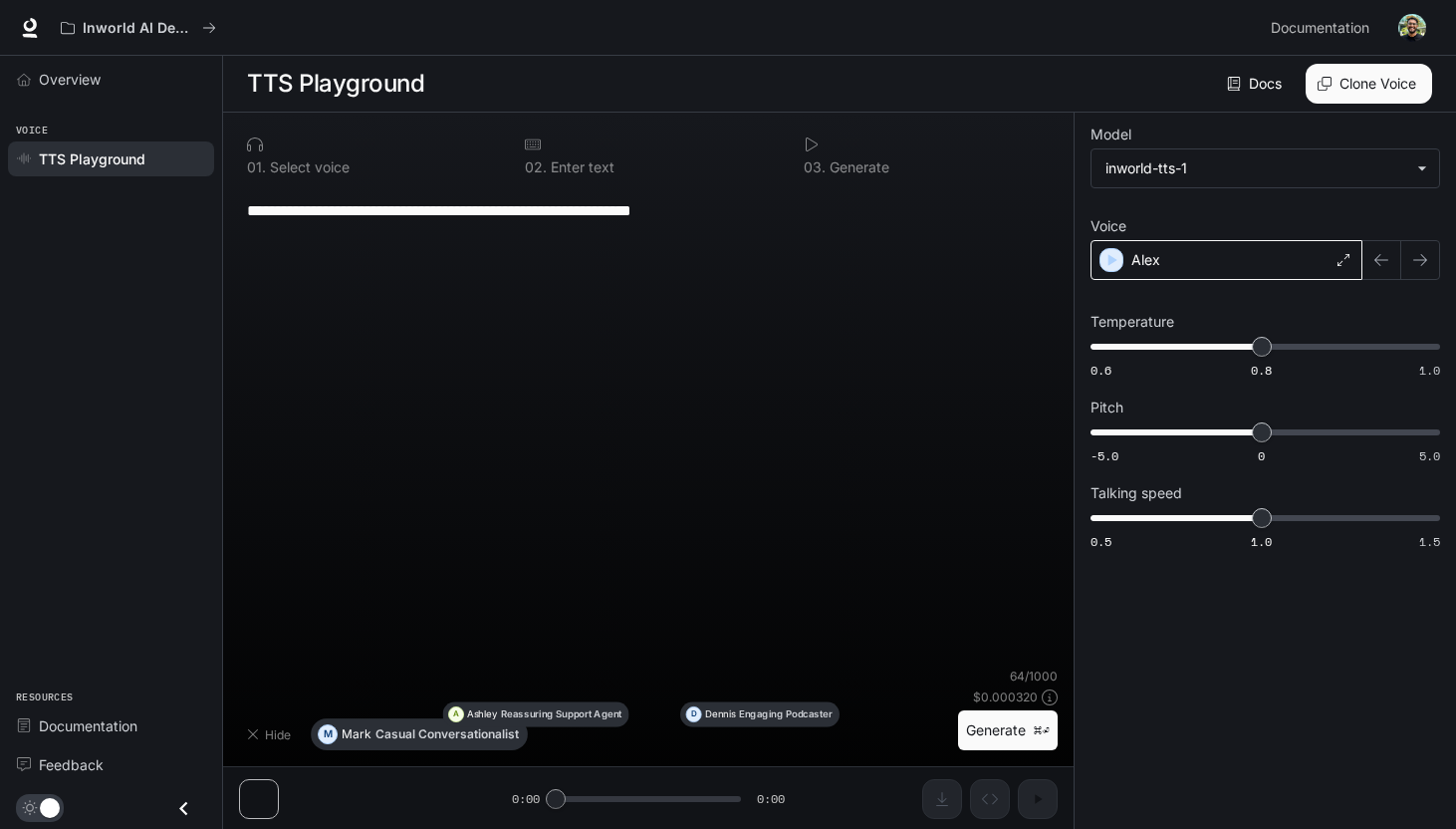 click on "Alex" at bounding box center (1145, 260) 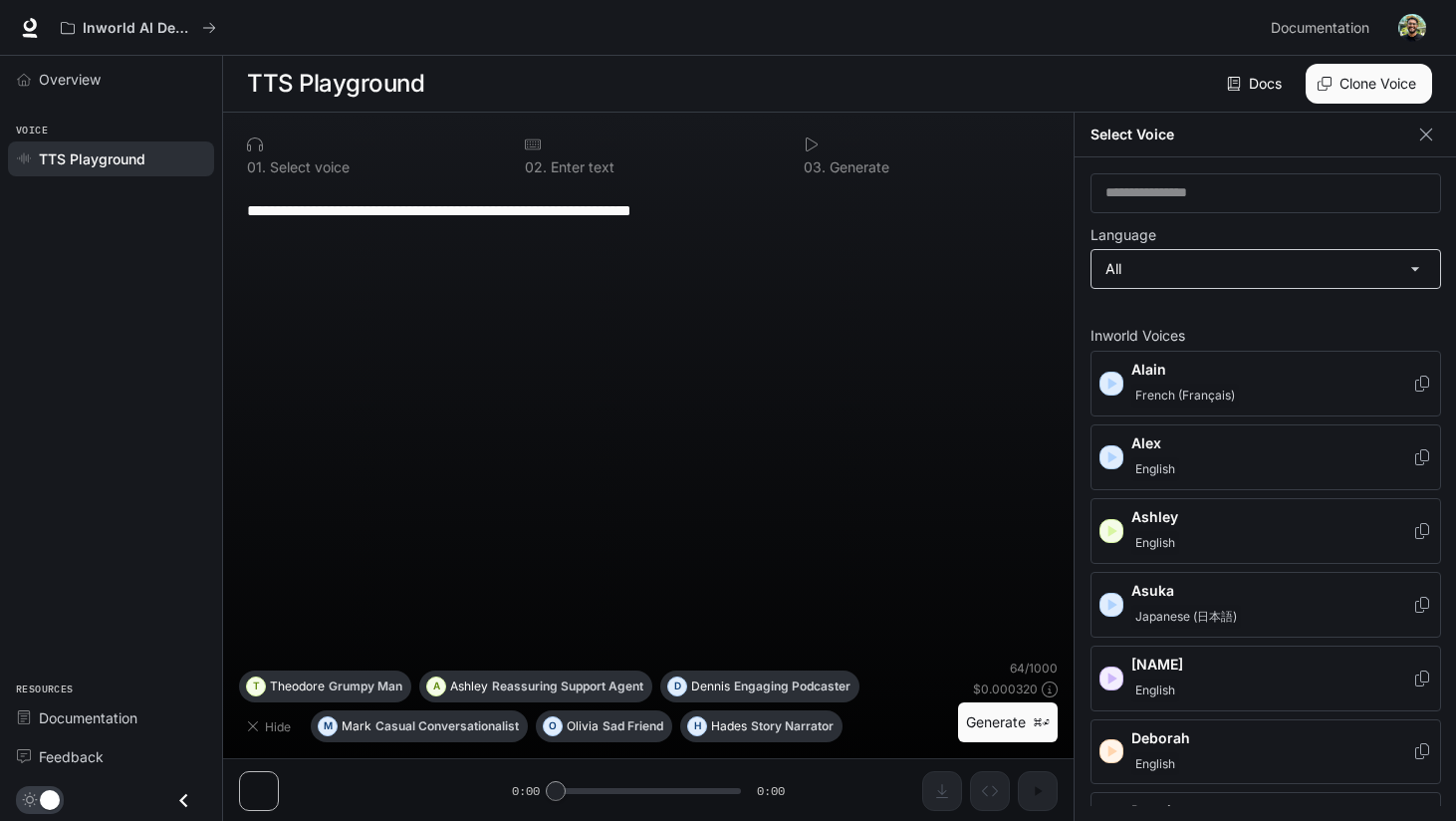click on "**********" at bounding box center [728, 410] 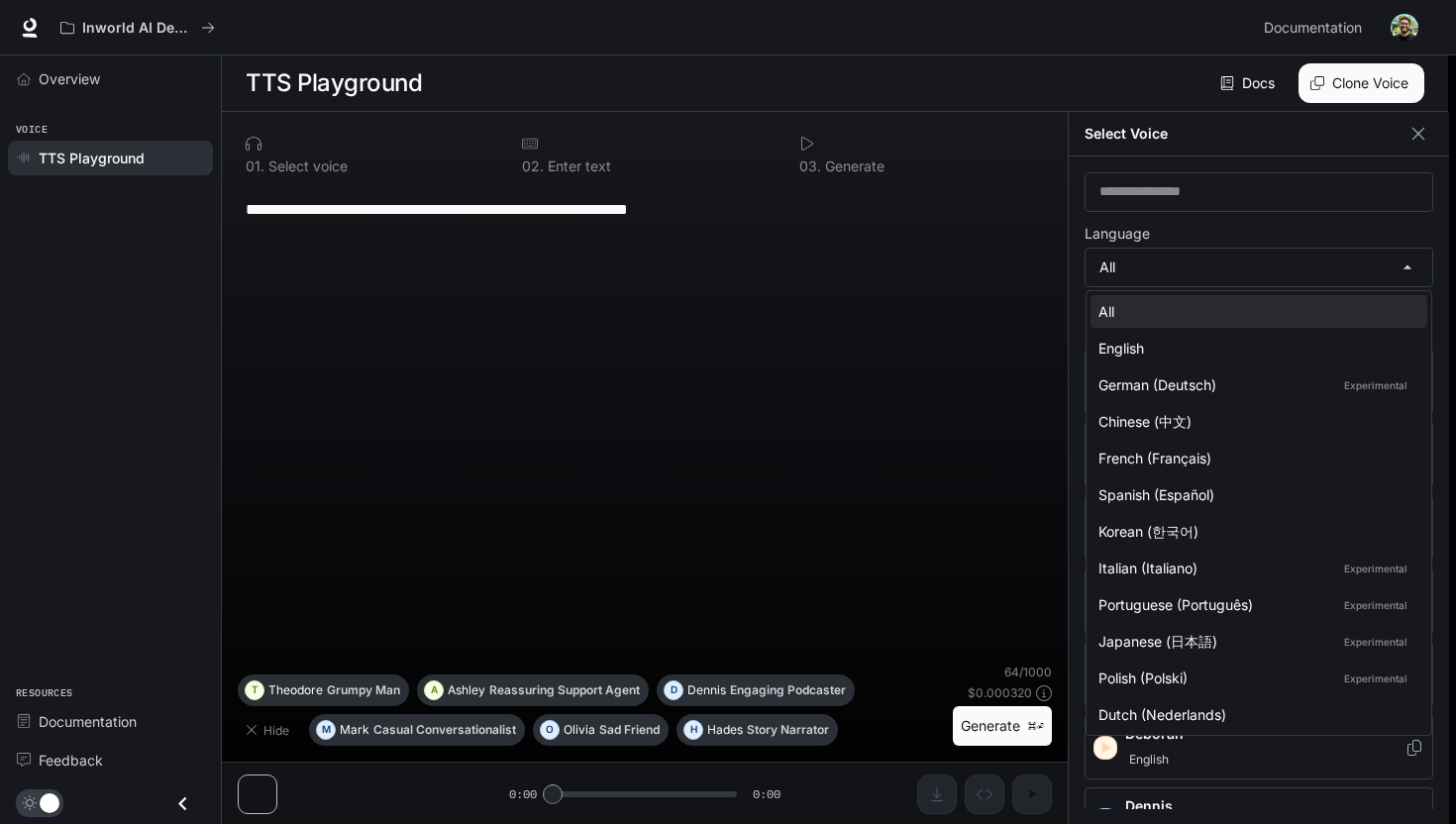 click at bounding box center (728, 412) 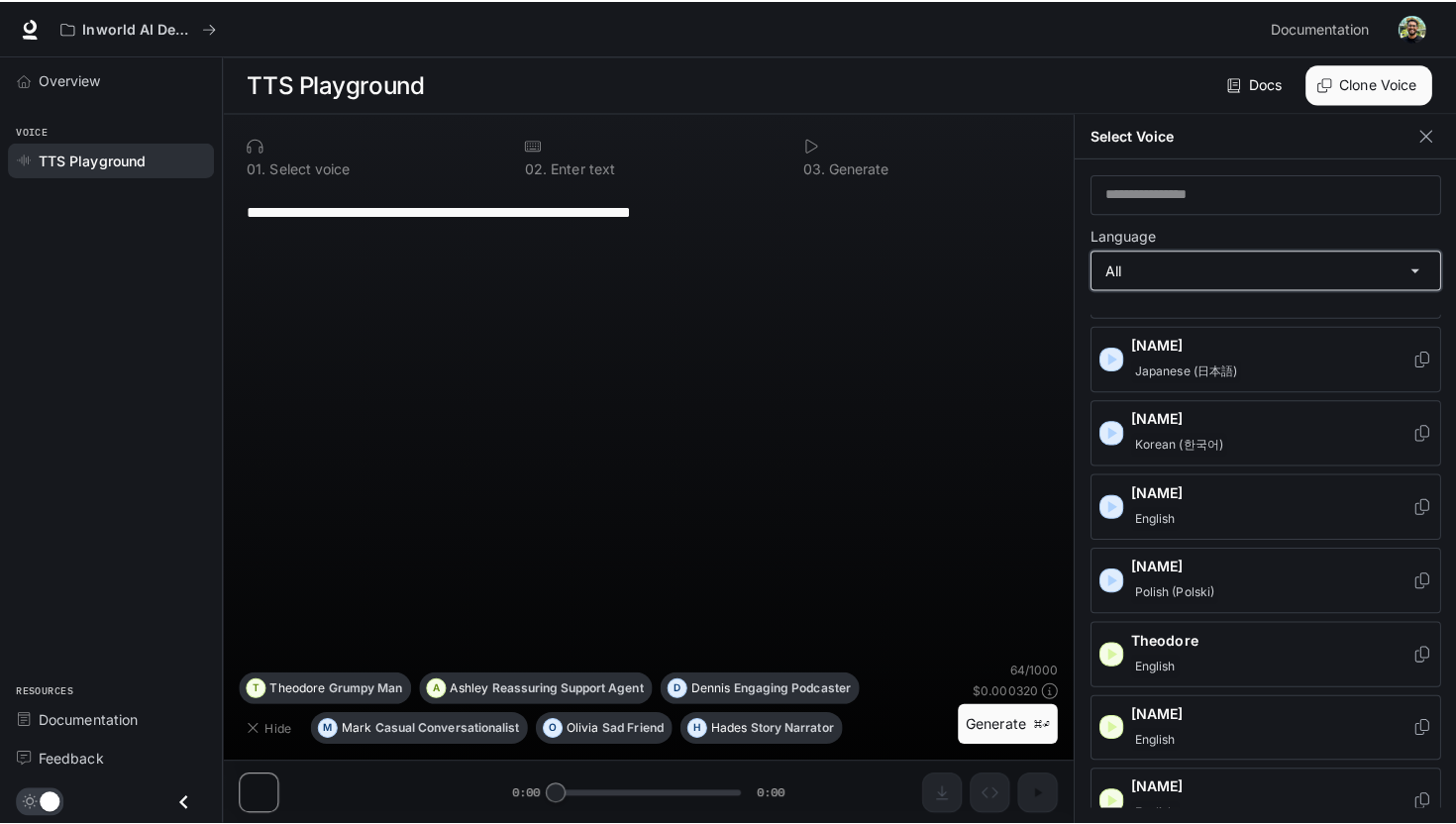 scroll, scrollTop: 3192, scrollLeft: 0, axis: vertical 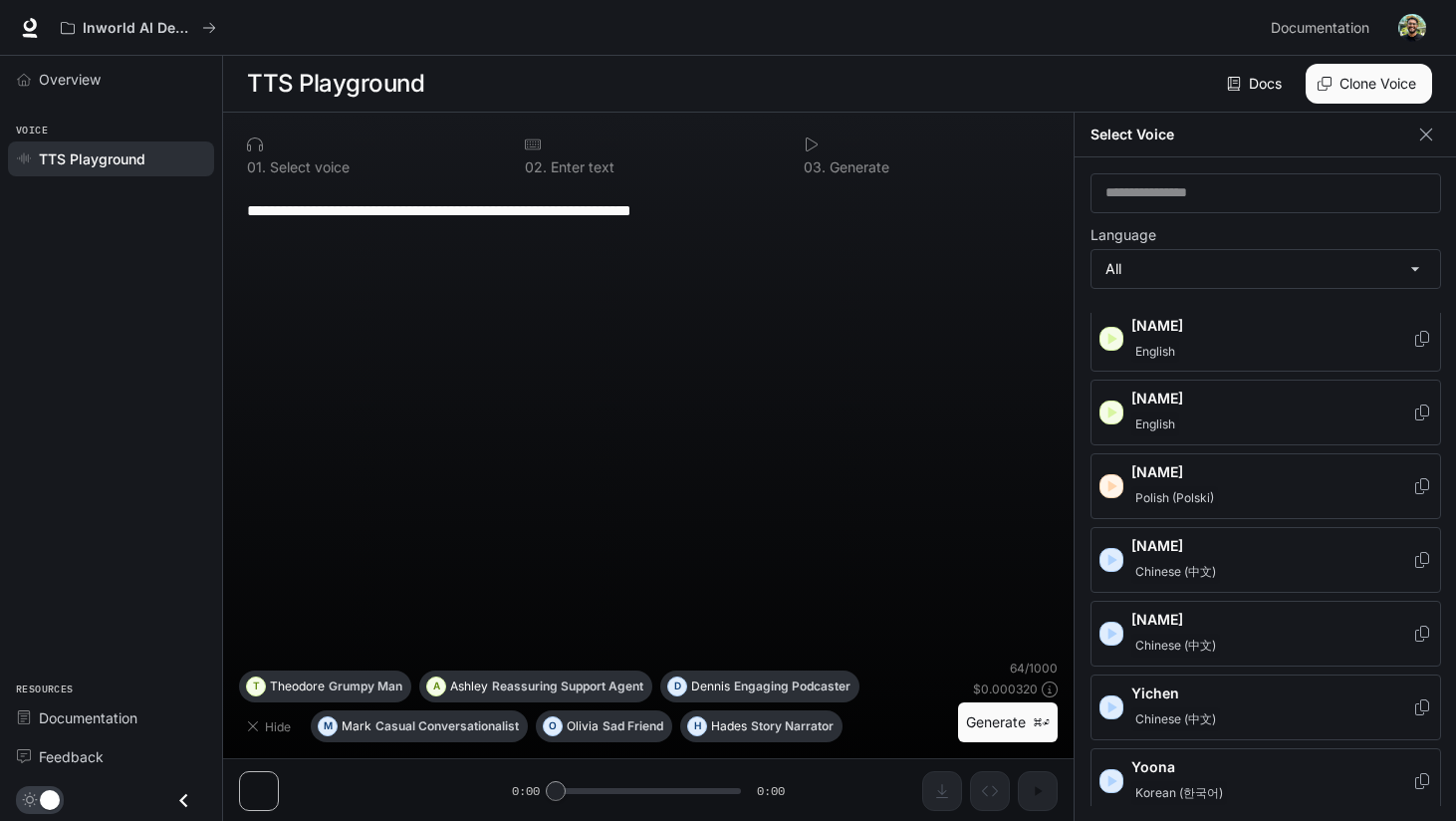 click on "Clone Voice" at bounding box center (1368, 84) 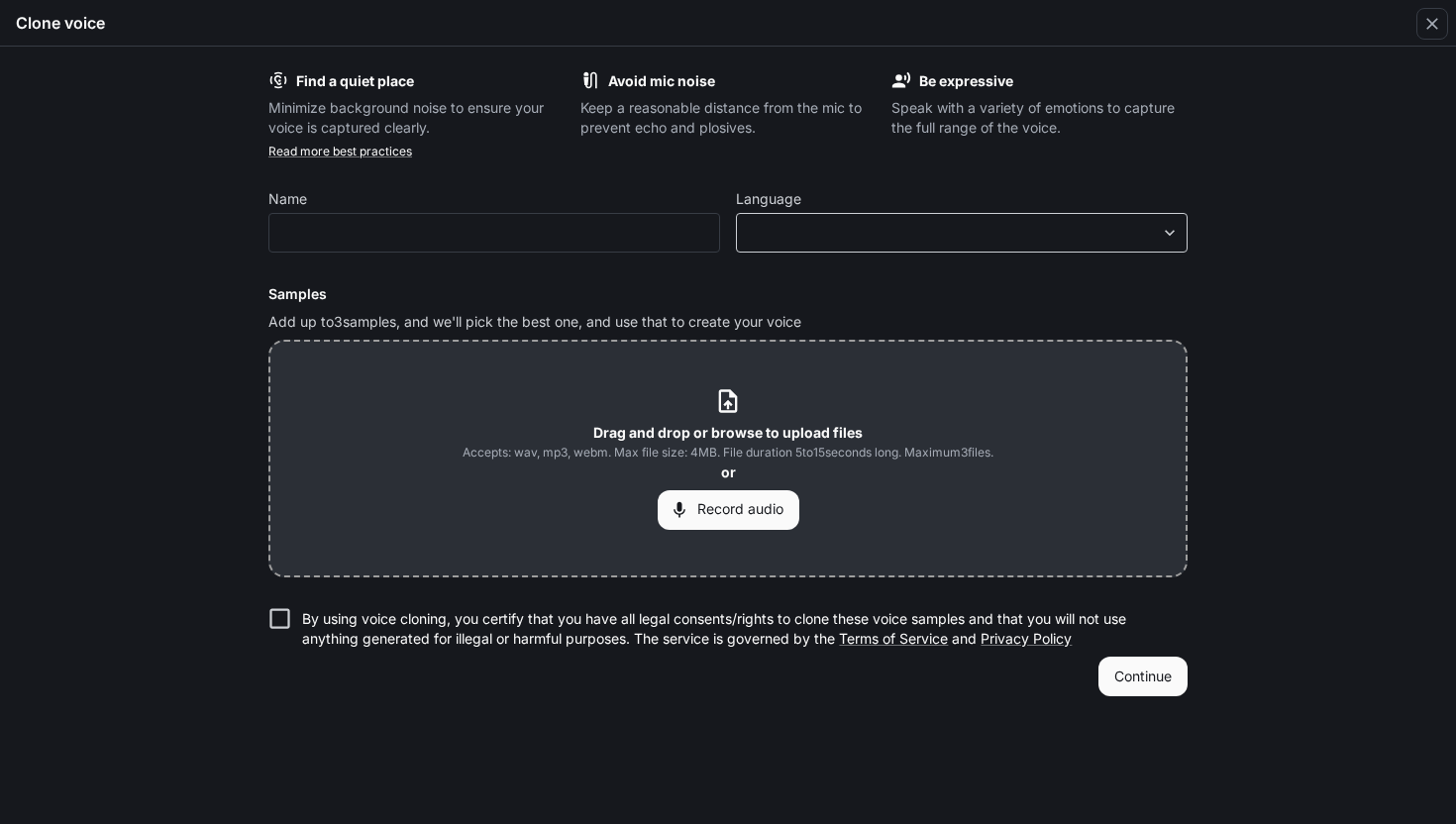 click on "**********" at bounding box center (728, 412) 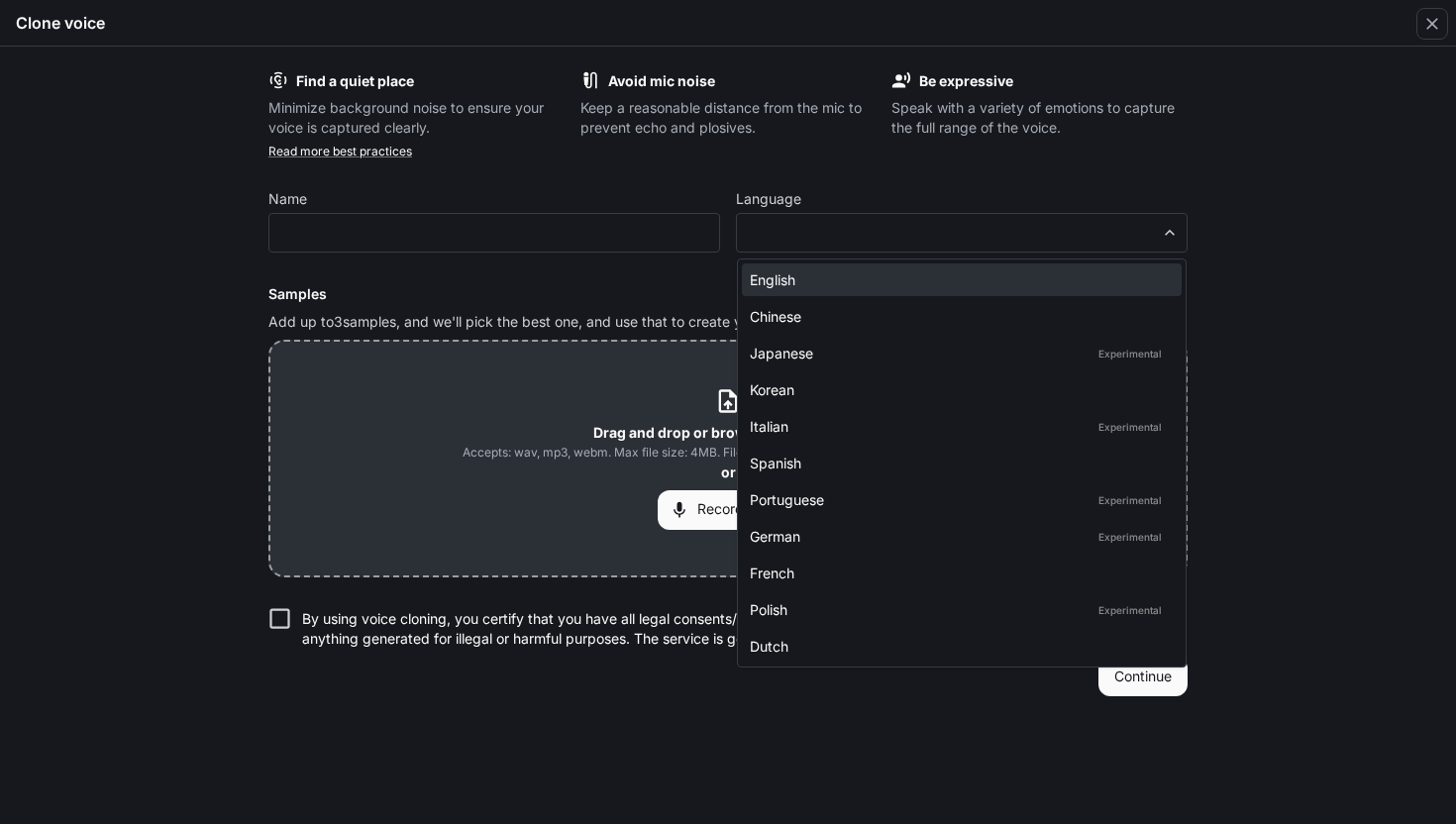 click on "English" at bounding box center [958, 279] 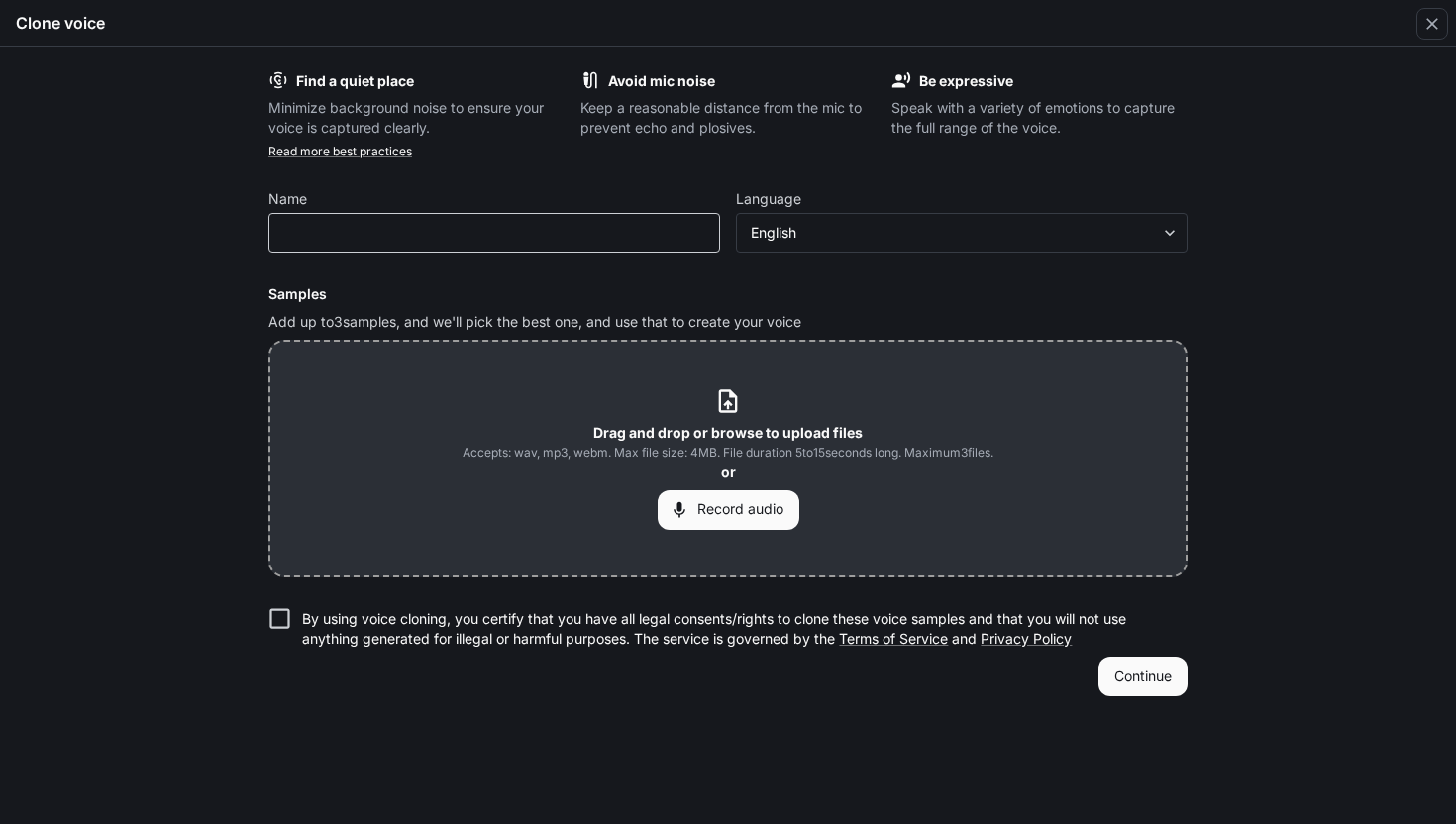 click on "​" at bounding box center (494, 233) 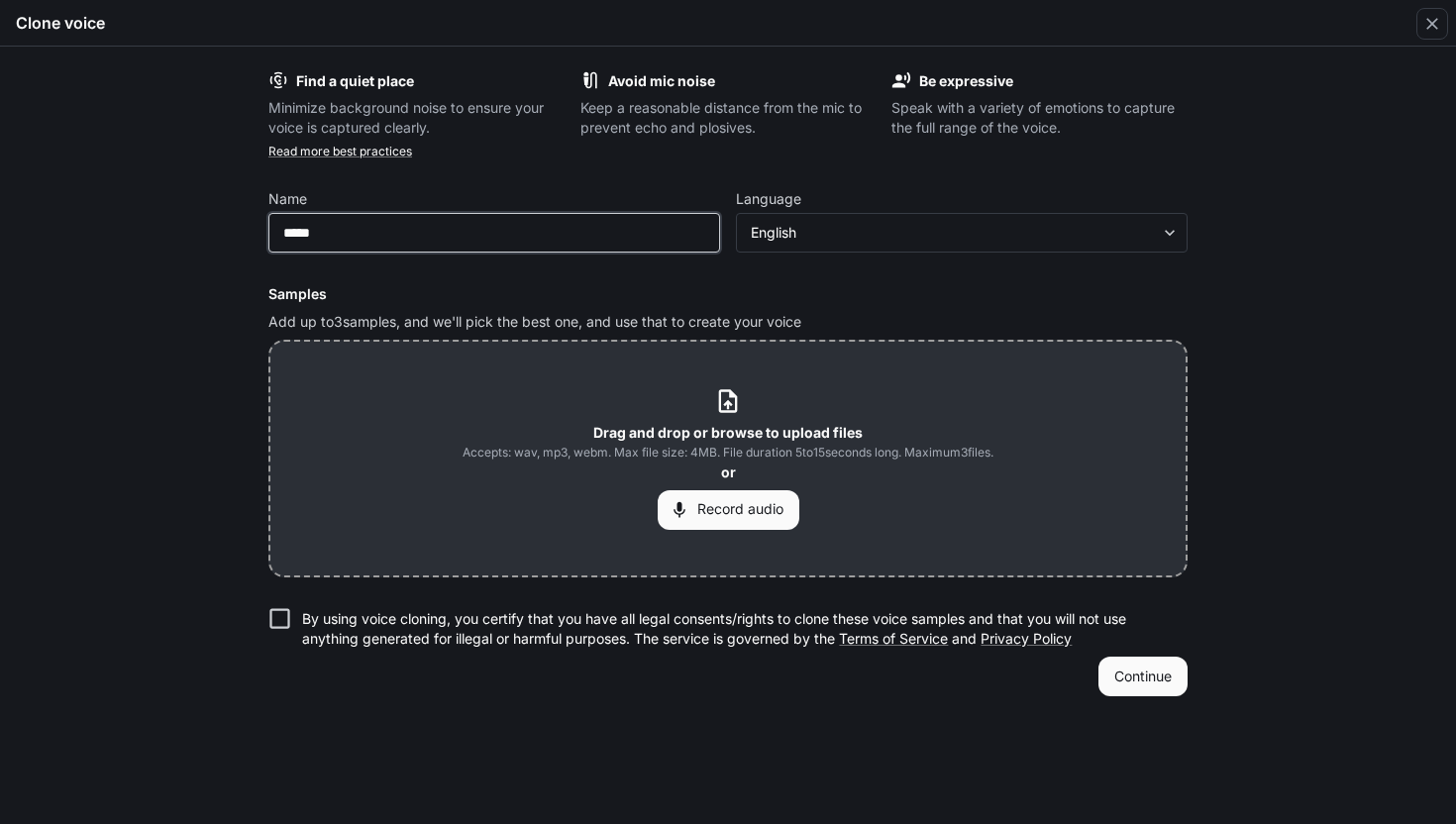 type on "*****" 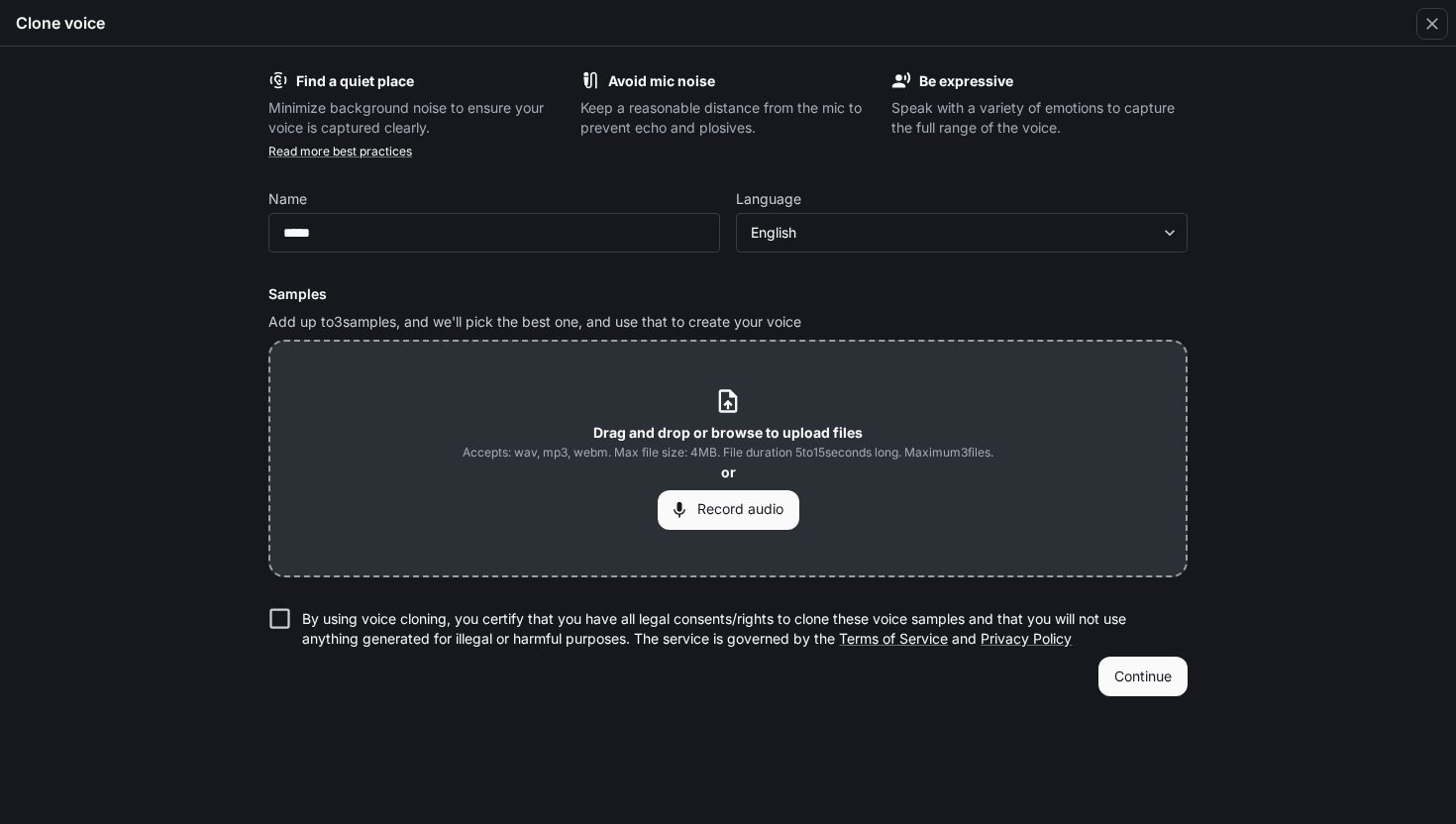 click on "Record audio" at bounding box center [728, 510] 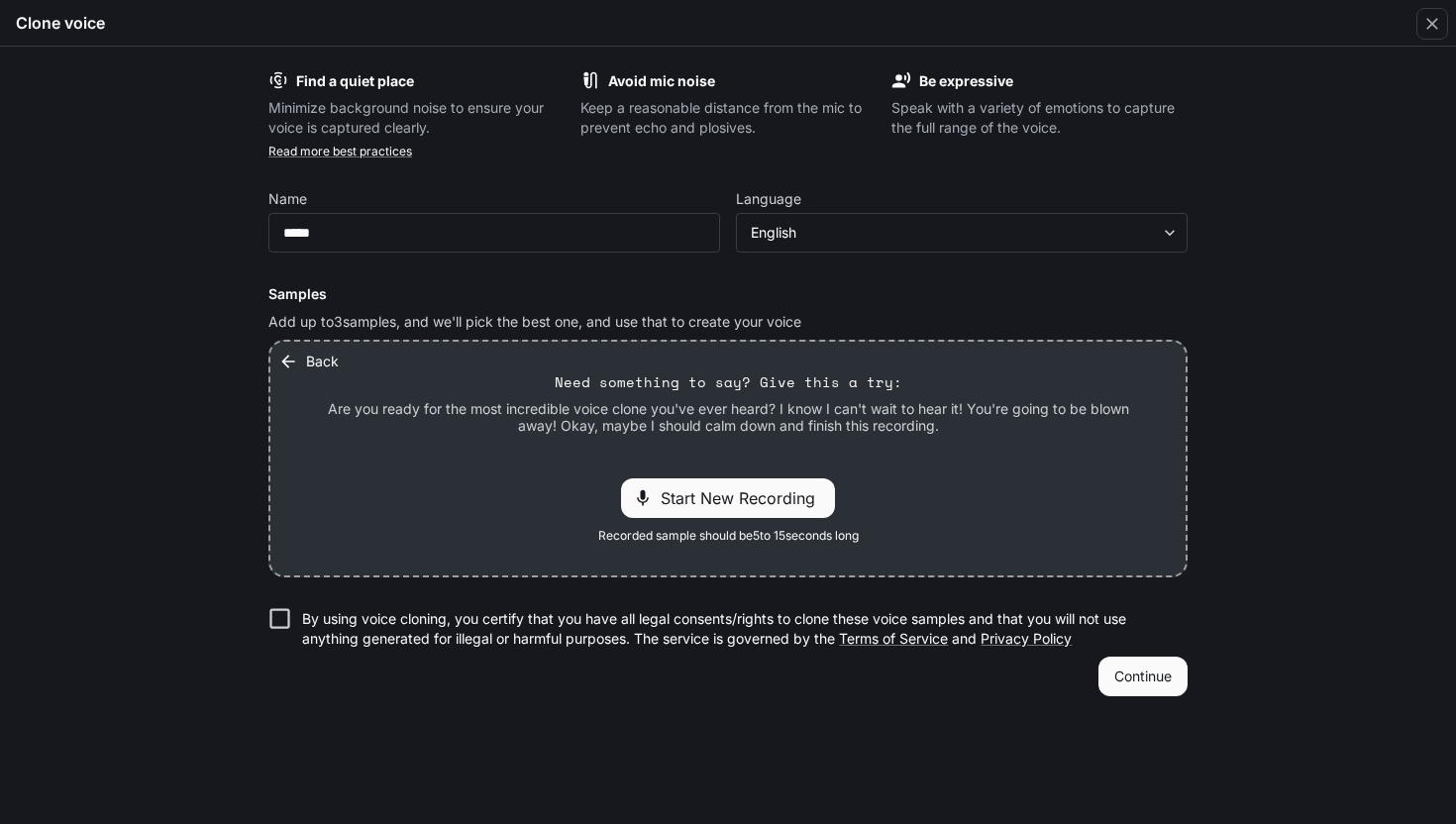 click on "Start New Recording" at bounding box center [728, 498] 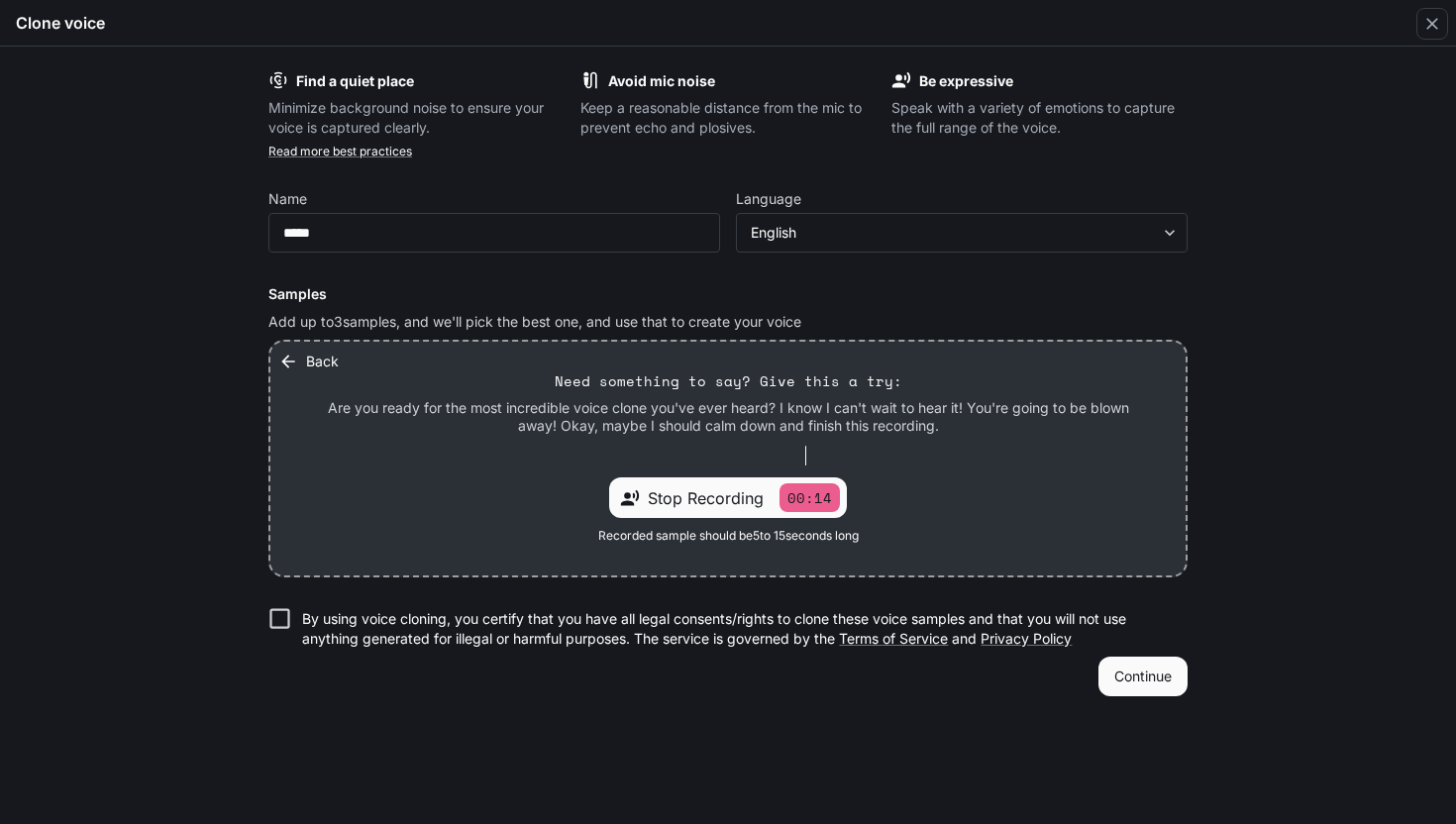 click on "Stop Recording" at bounding box center (705, 498) 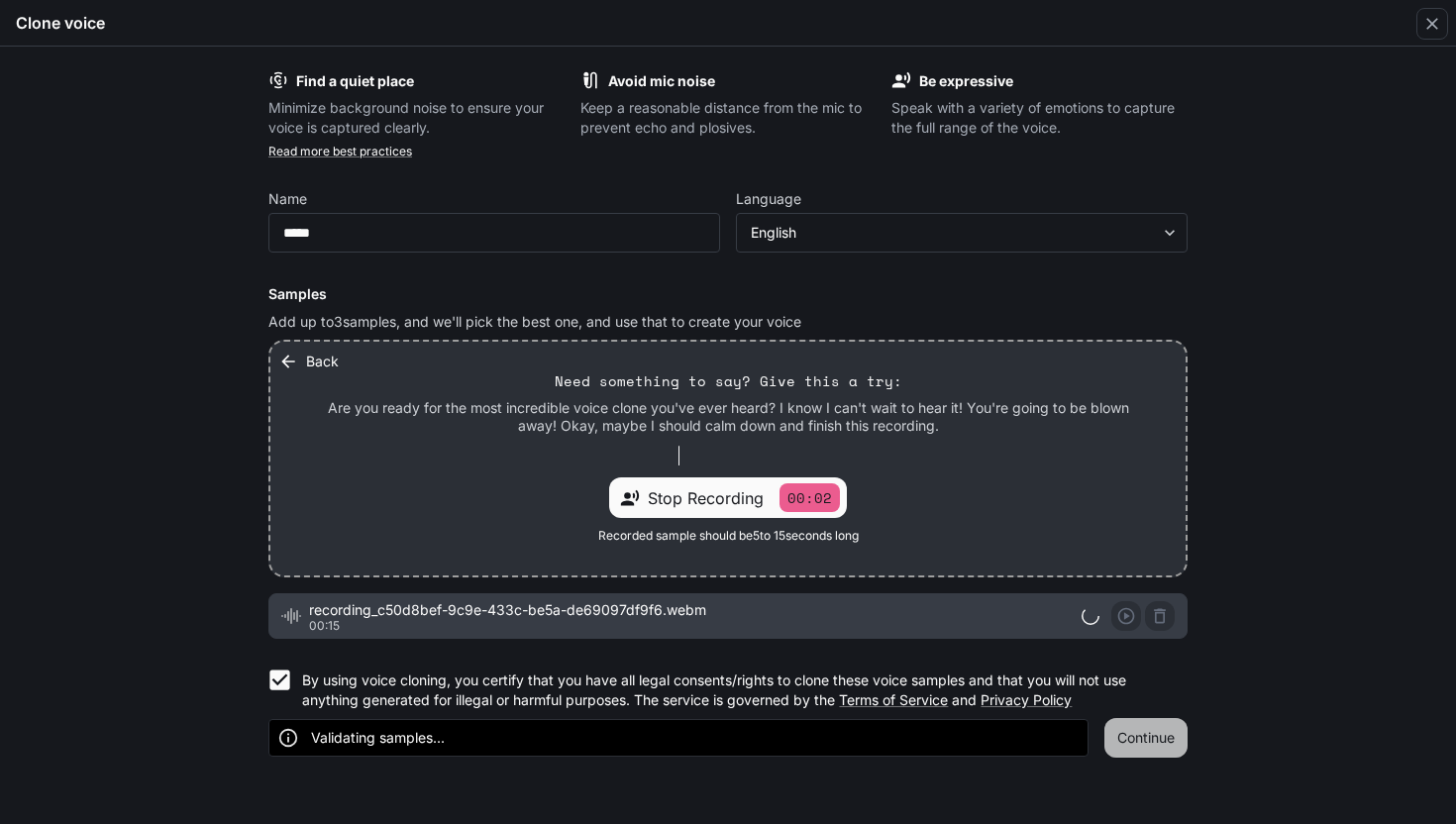 click on "Continue" at bounding box center [1146, 738] 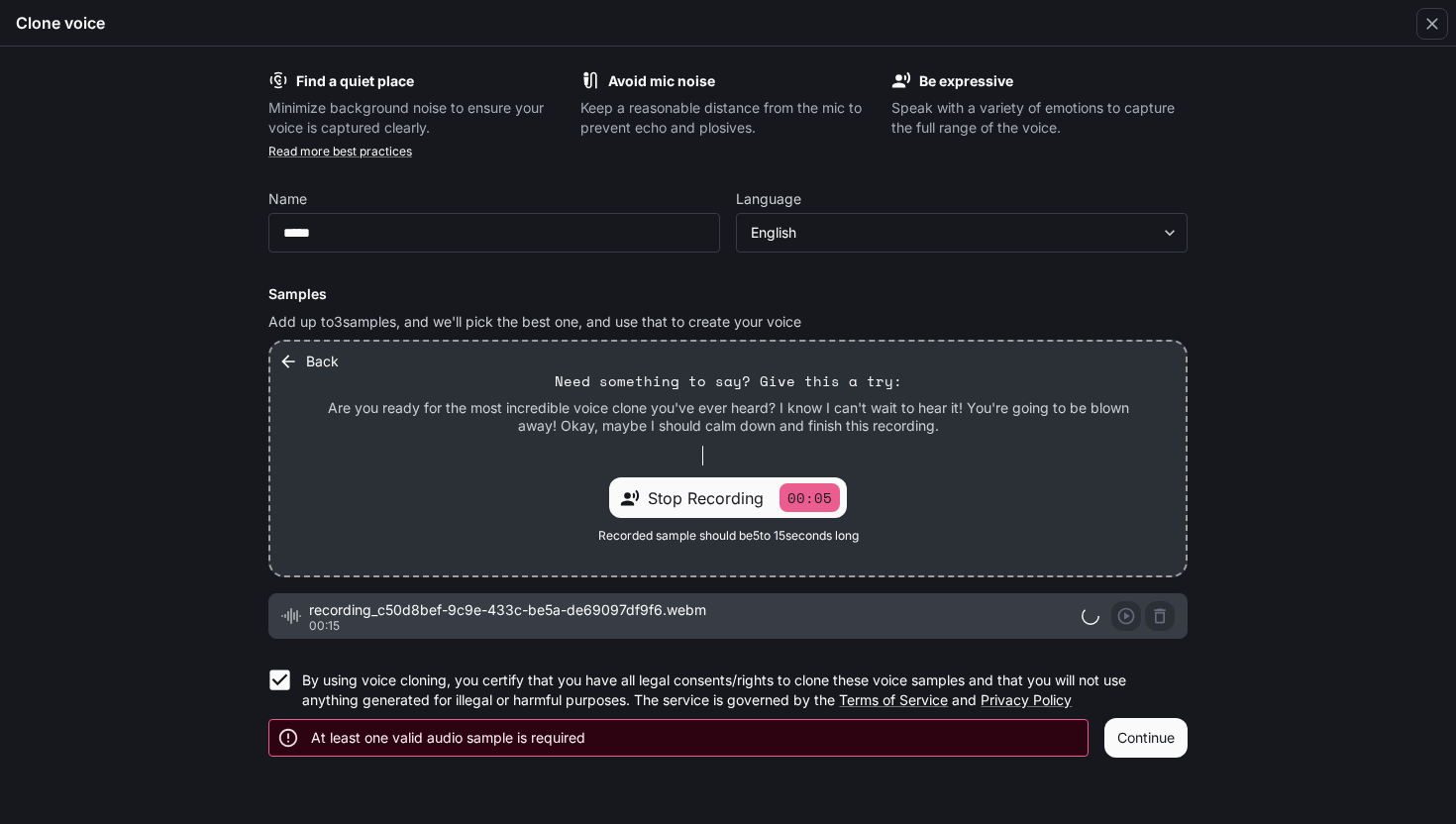 click on "Continue" at bounding box center [1146, 738] 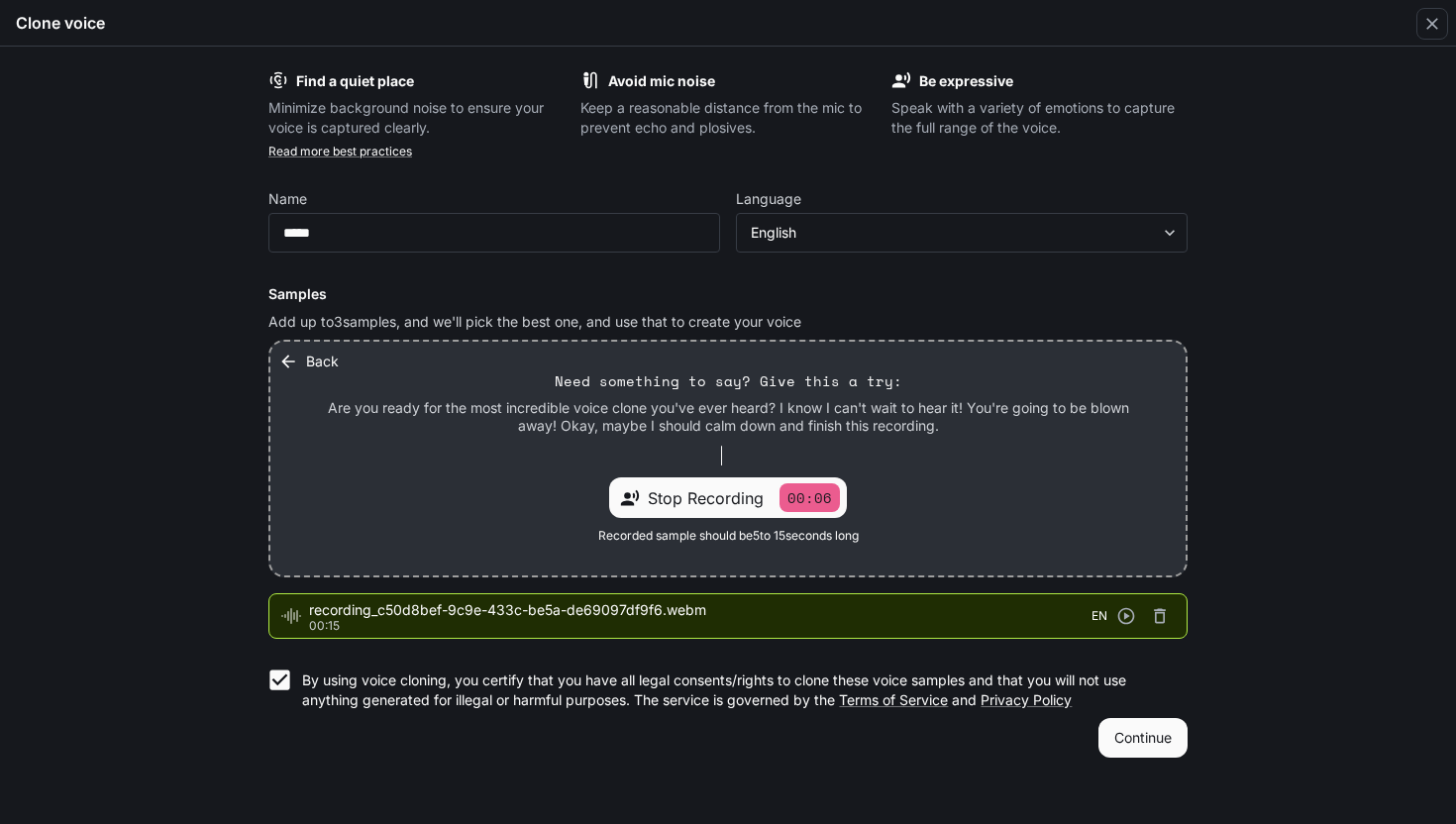 click on "Stop Recording" at bounding box center (705, 498) 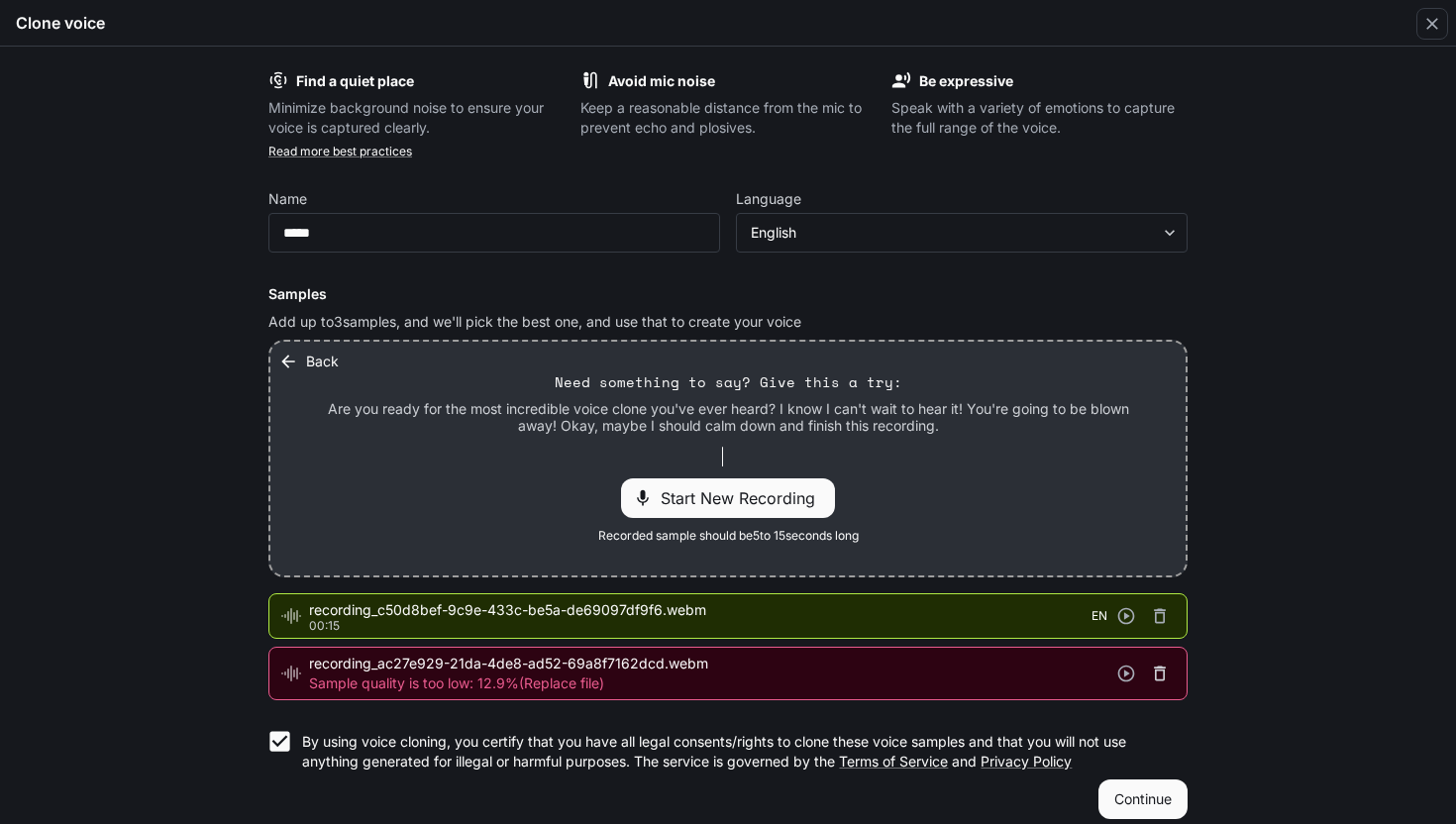 click at bounding box center [1160, 673] 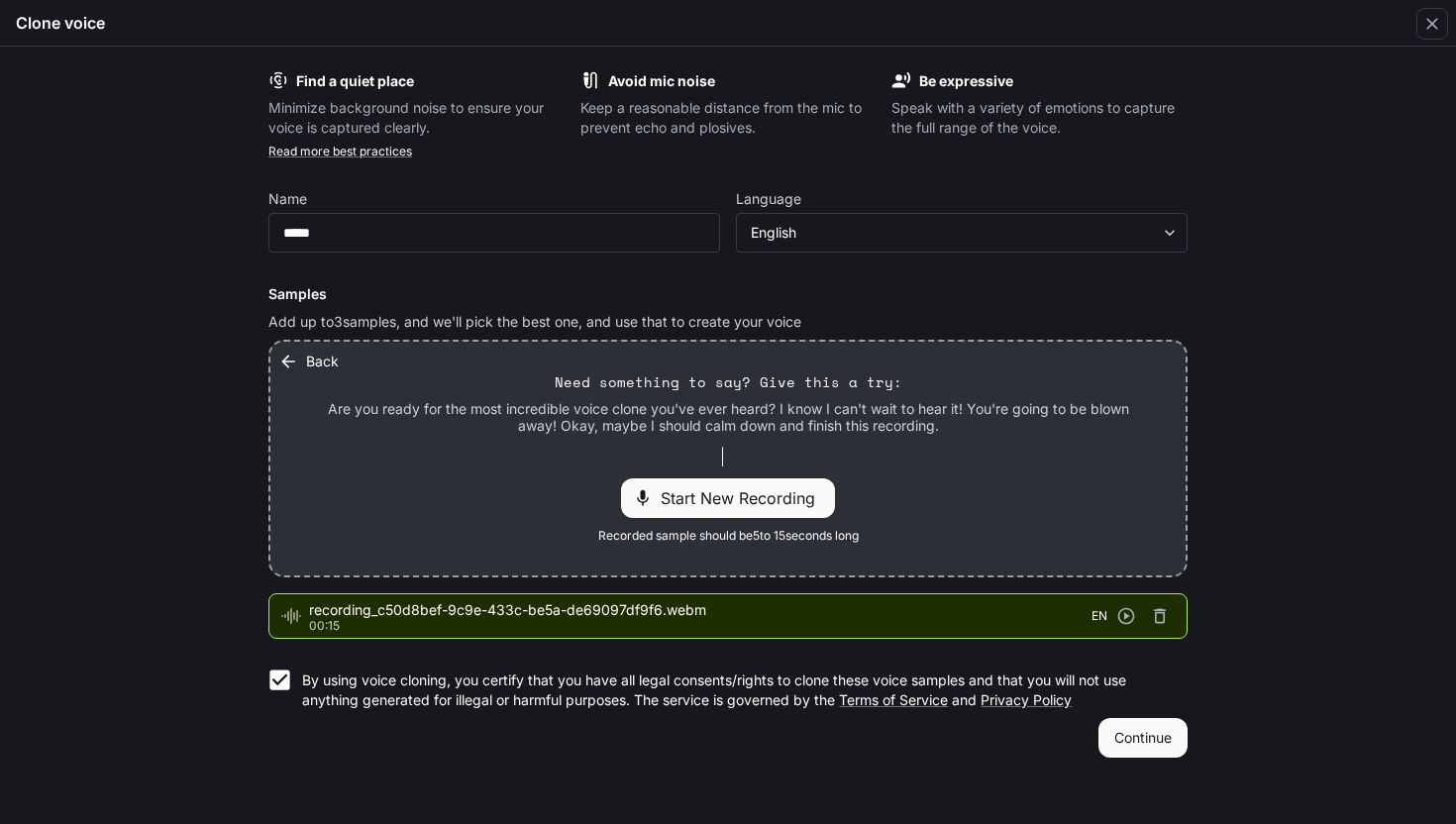 click on "Continue" at bounding box center [1143, 738] 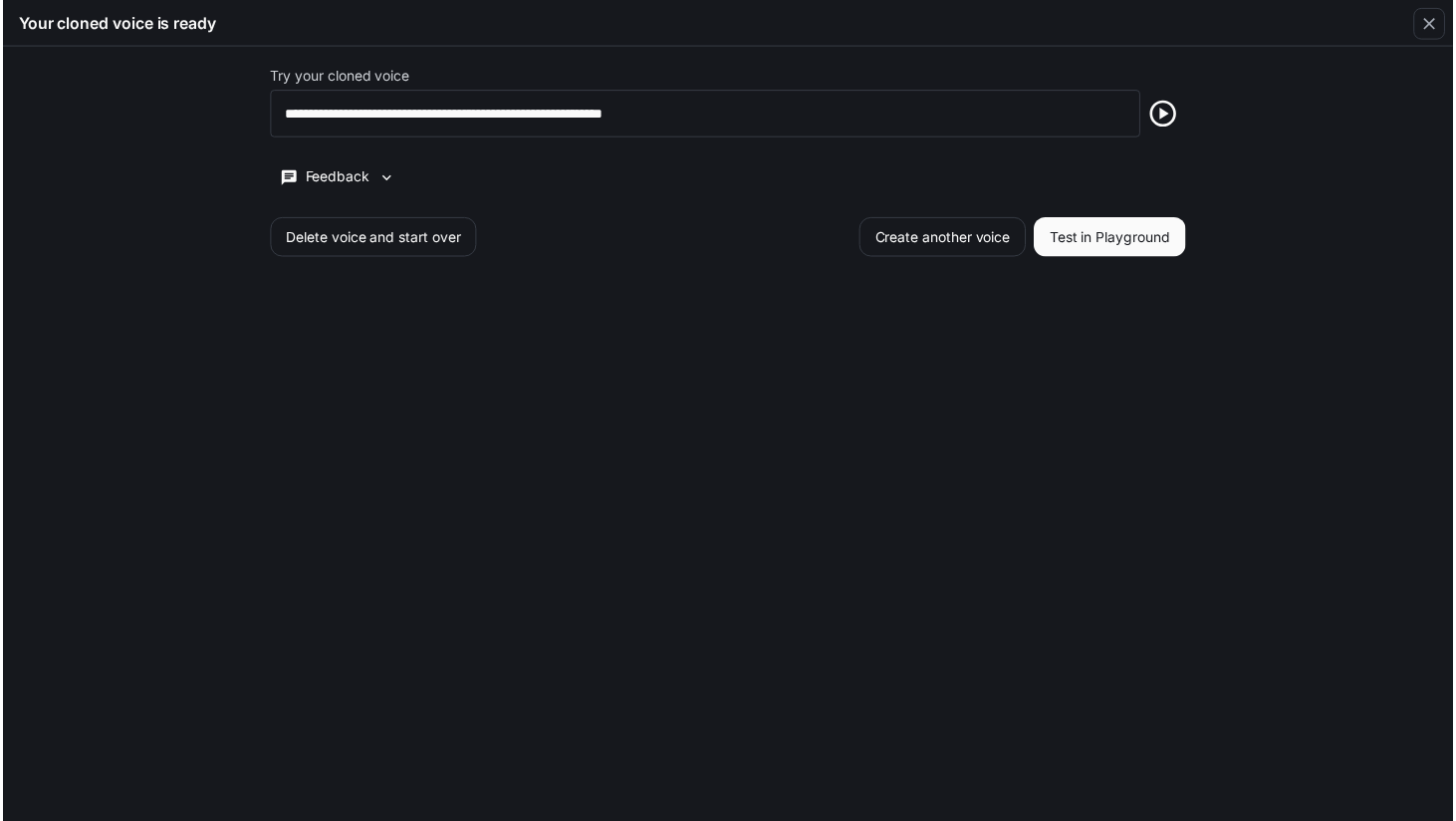 scroll, scrollTop: 3299, scrollLeft: 0, axis: vertical 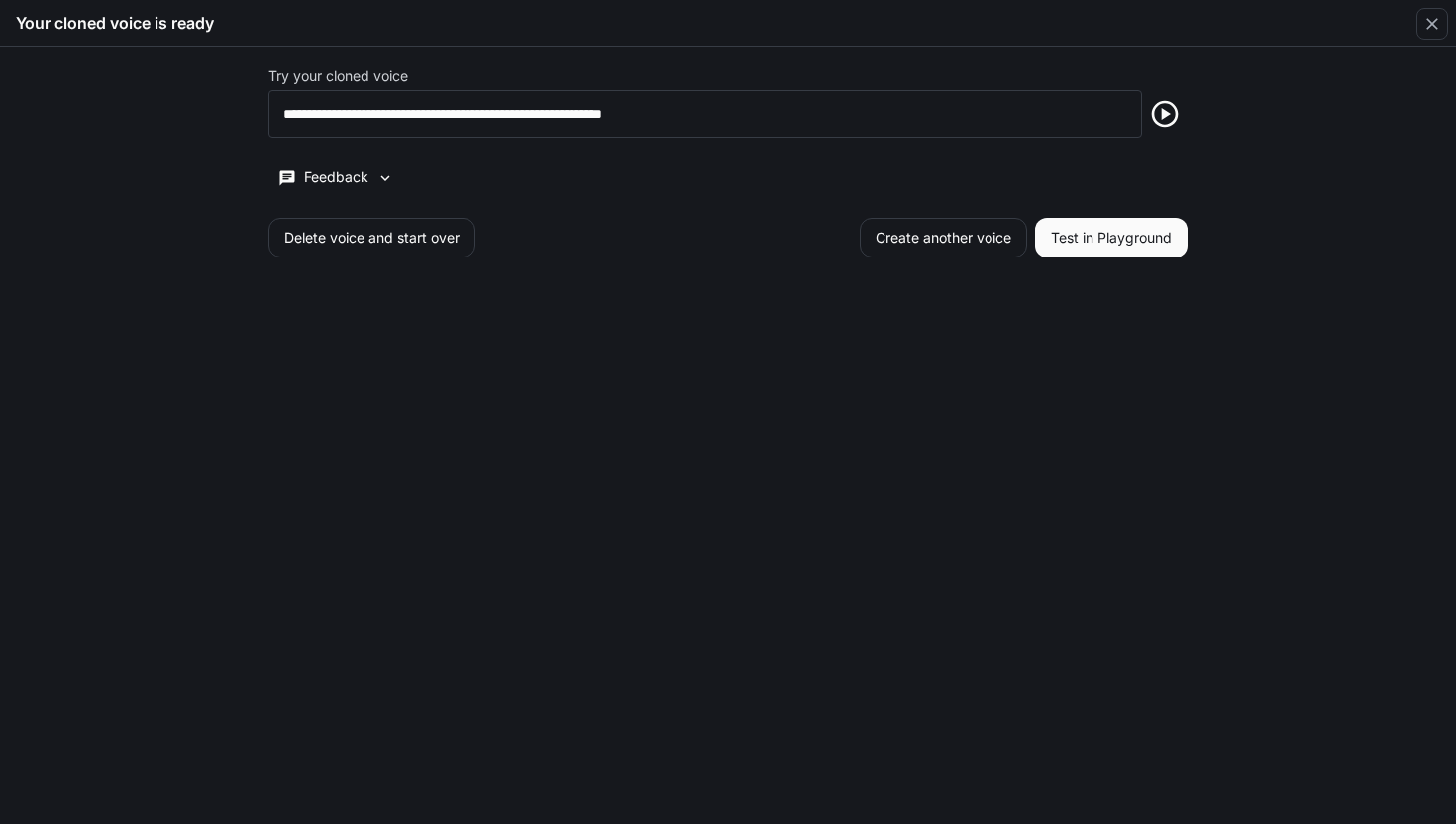 click at bounding box center (1165, 114) 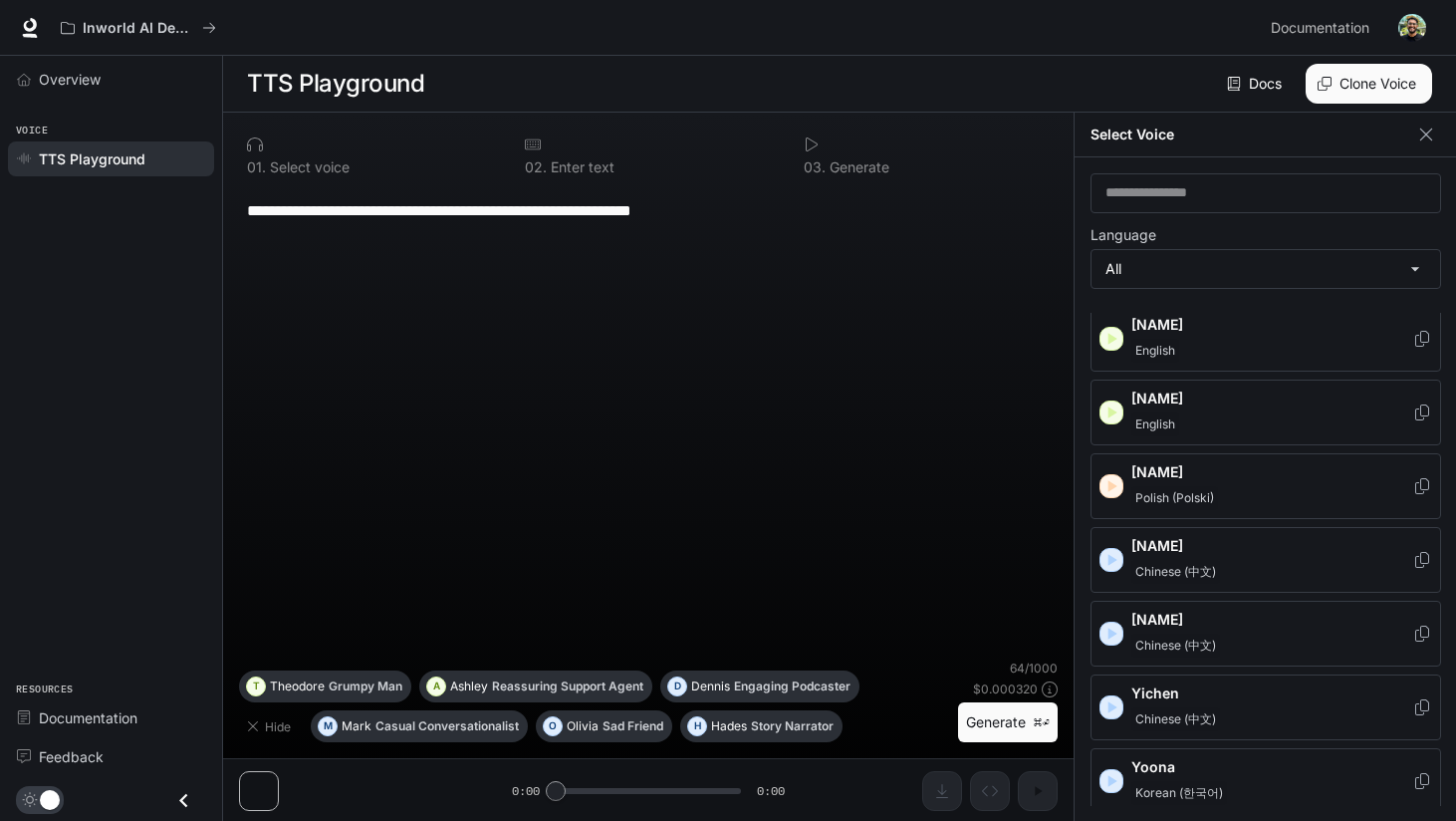 click on "**********" at bounding box center [648, 422] 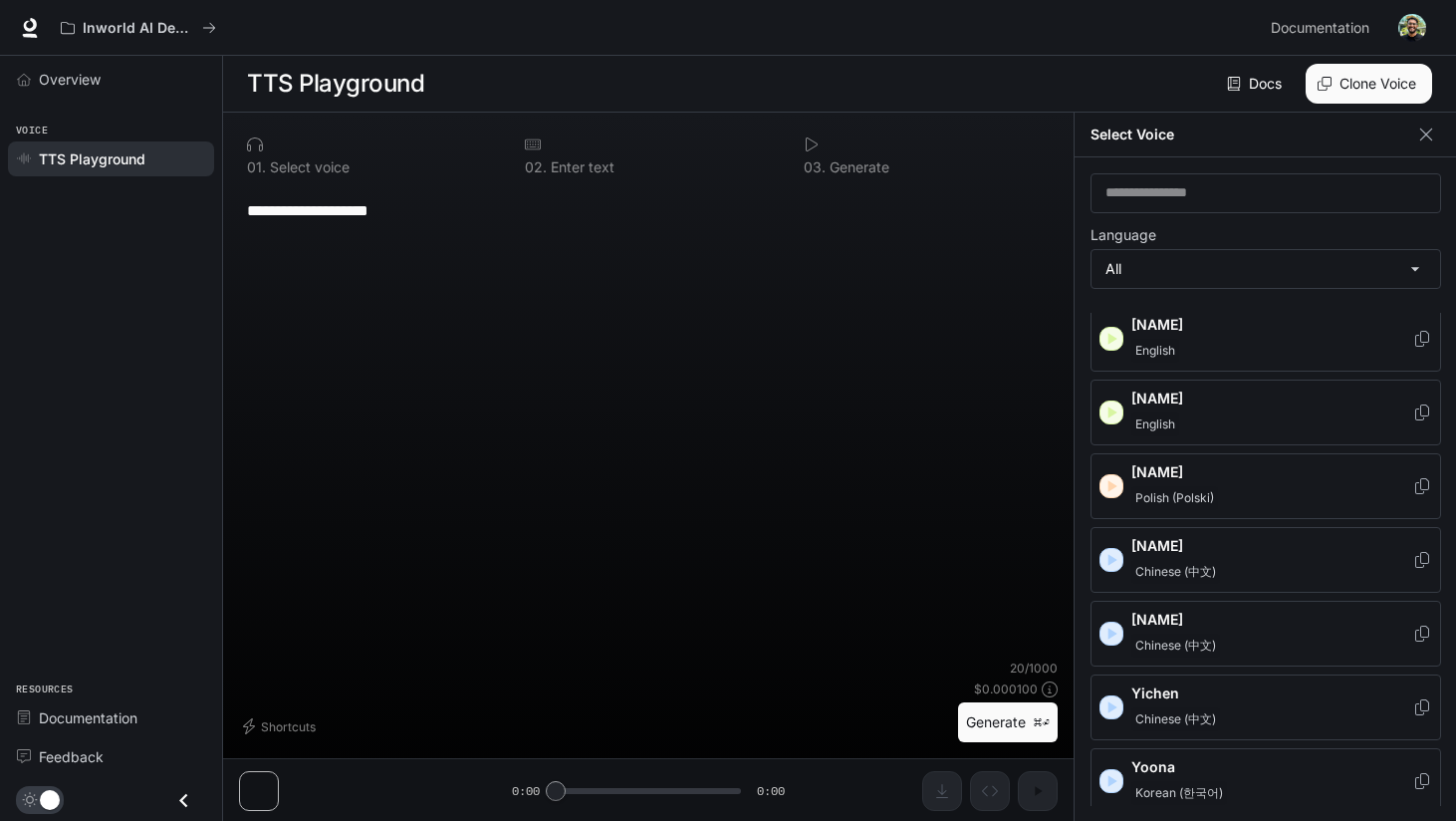 click on "Generate ⌘⏎" at bounding box center [1008, 722] 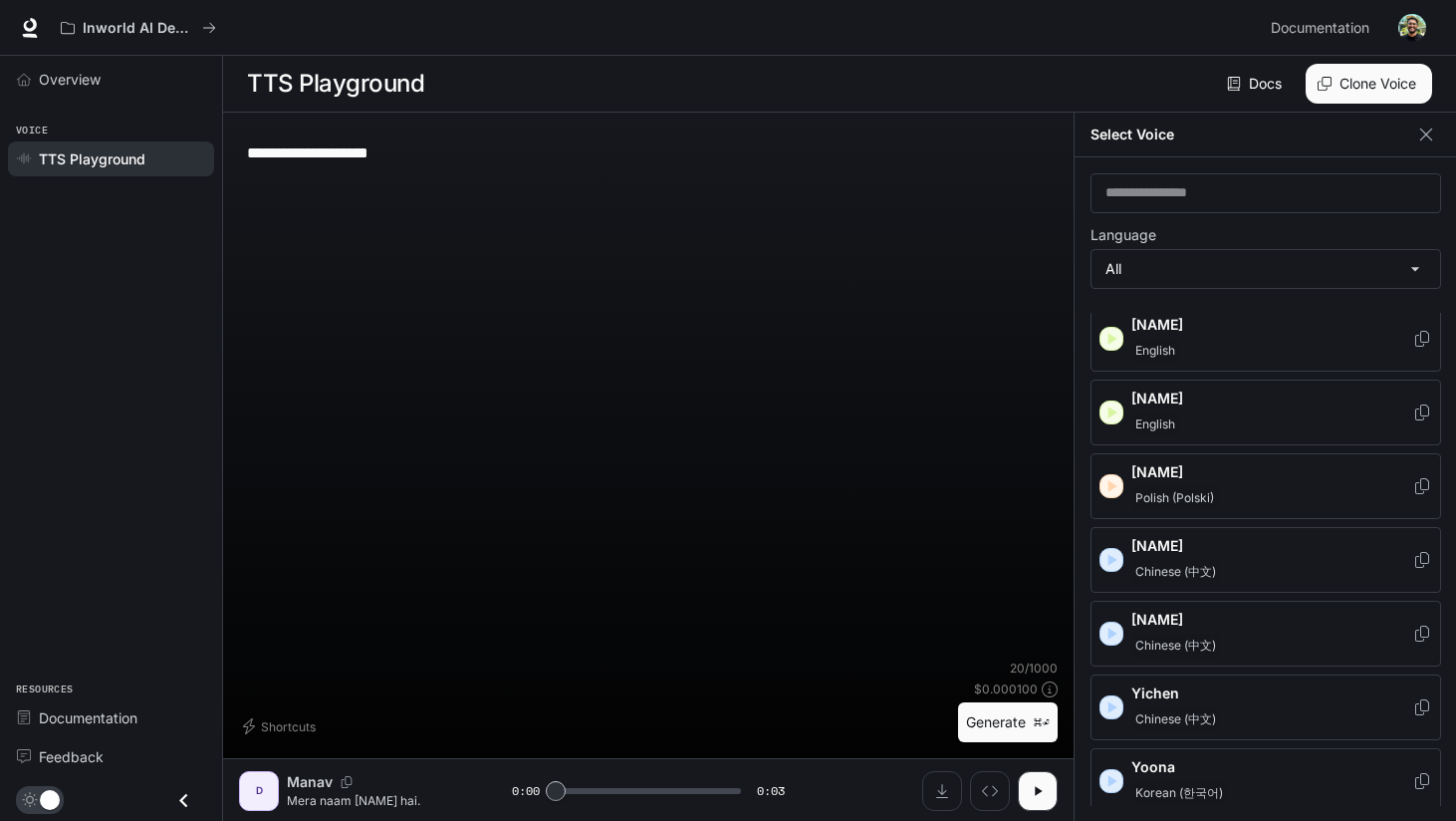 click on "**********" at bounding box center [648, 394] 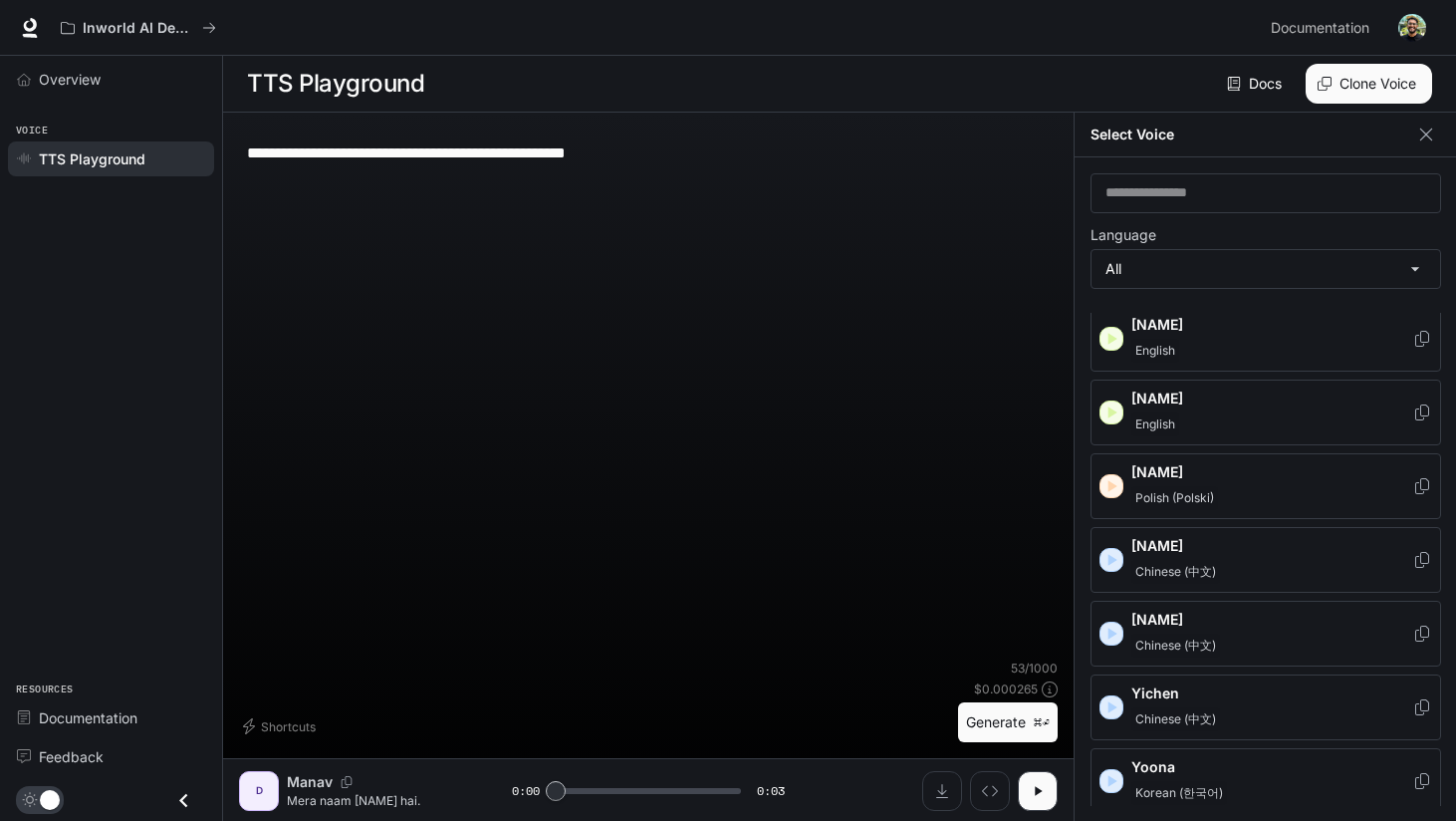 click on "Generate ⌘⏎" at bounding box center (1008, 722) 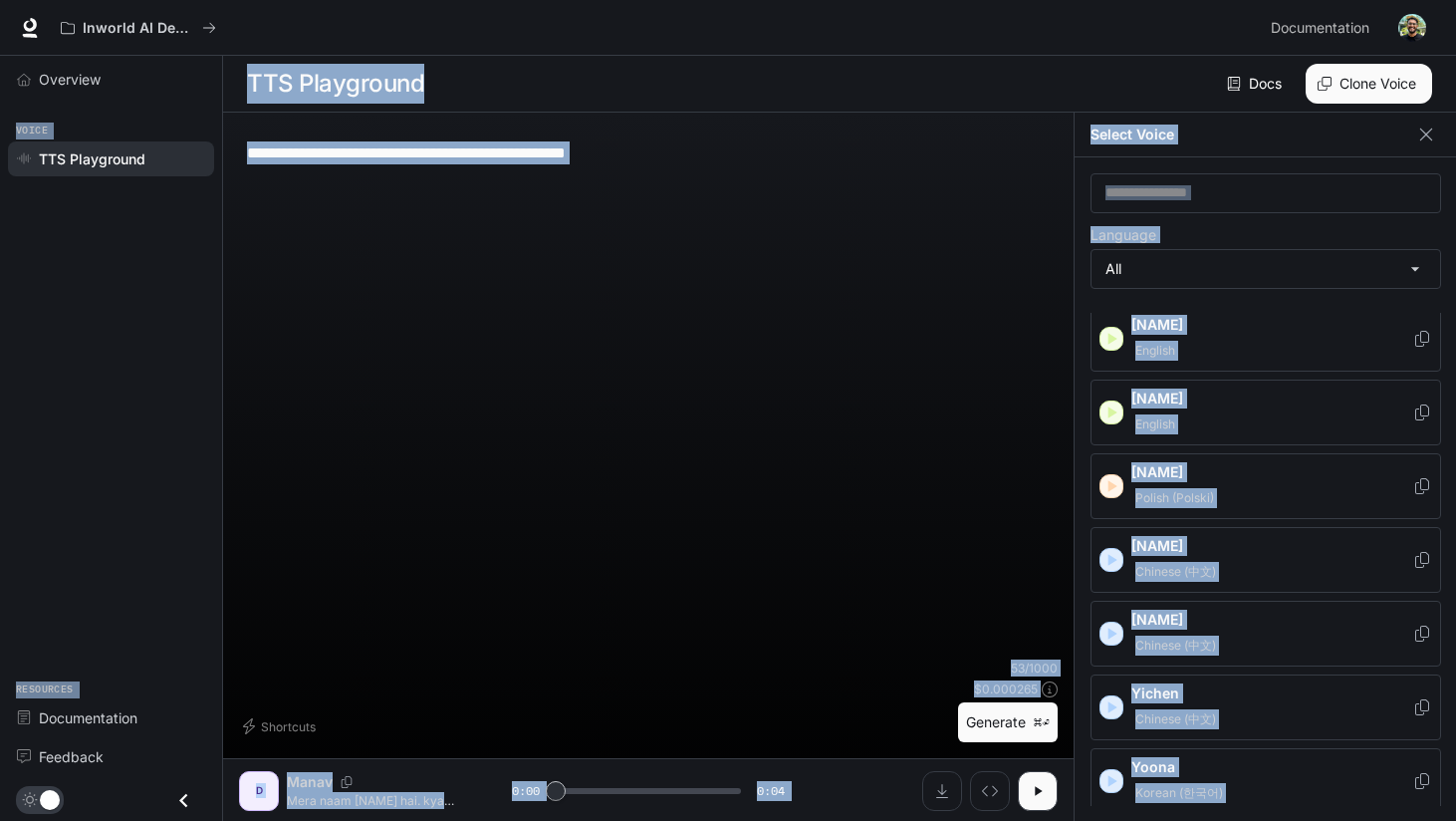 click on "**********" at bounding box center (648, 394) 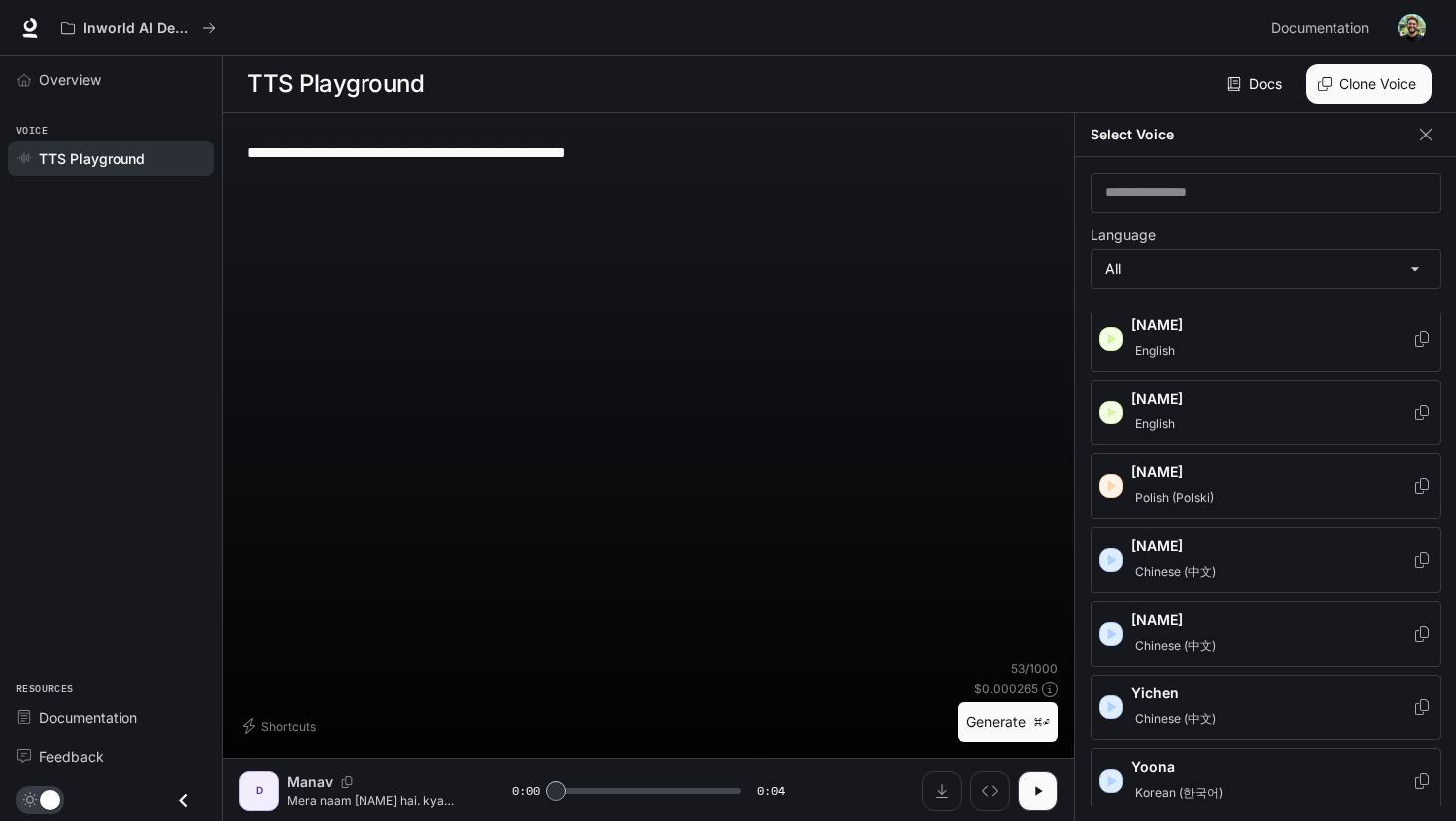 paste 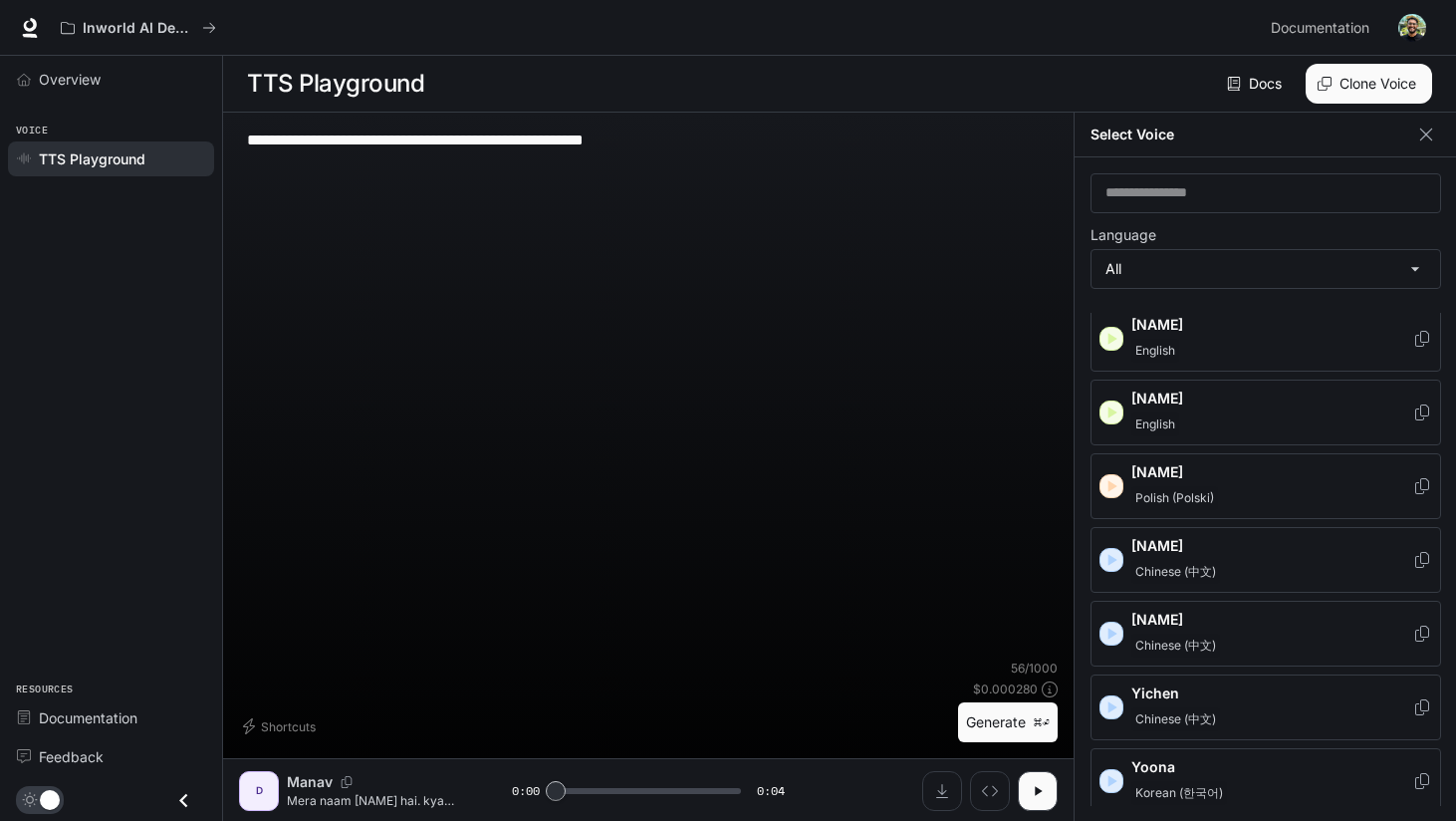 type on "**********" 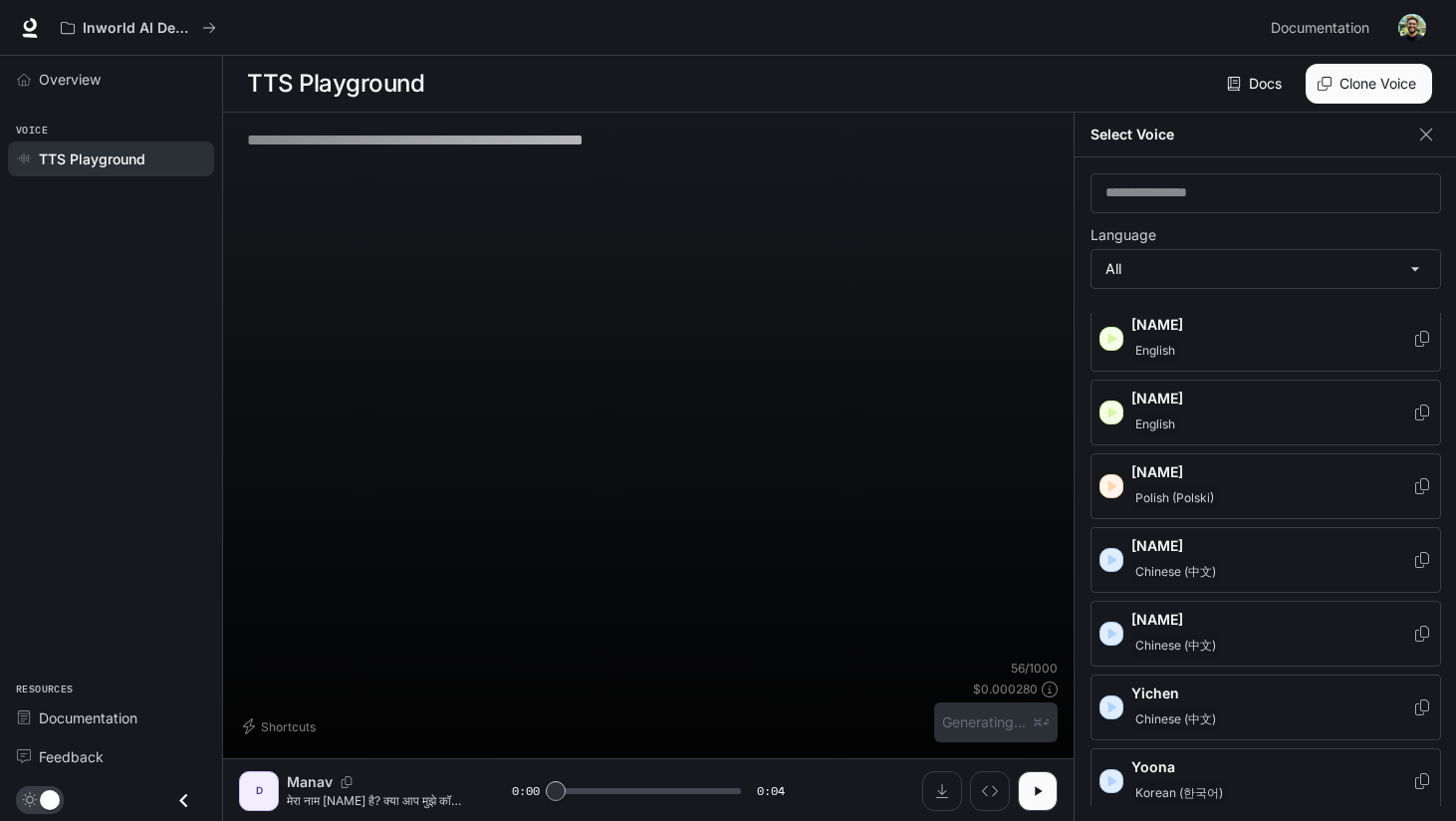click on "**********" at bounding box center (648, 254) 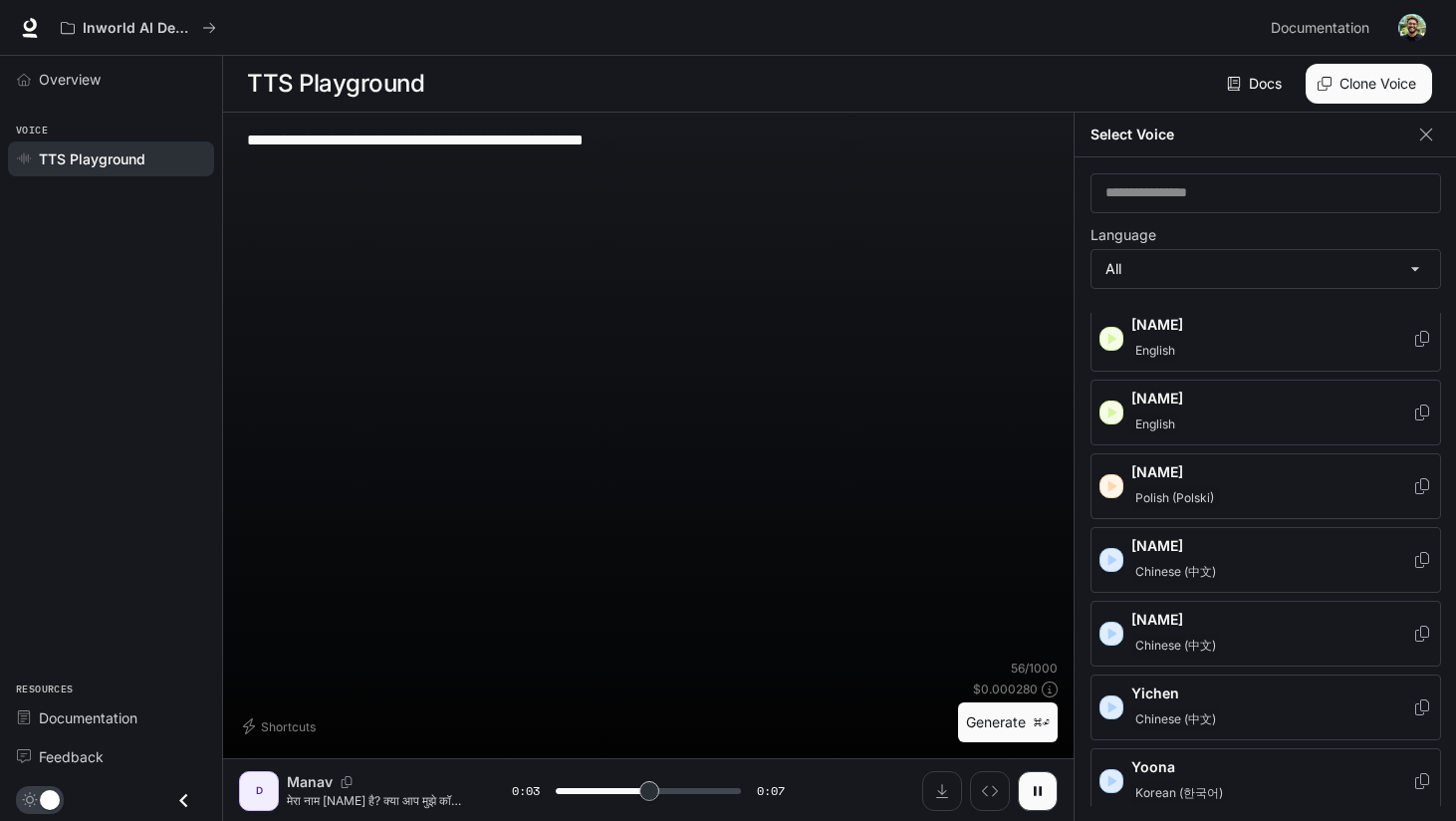 drag, startPoint x: 406, startPoint y: 339, endPoint x: 265, endPoint y: 162, distance: 226.29627 